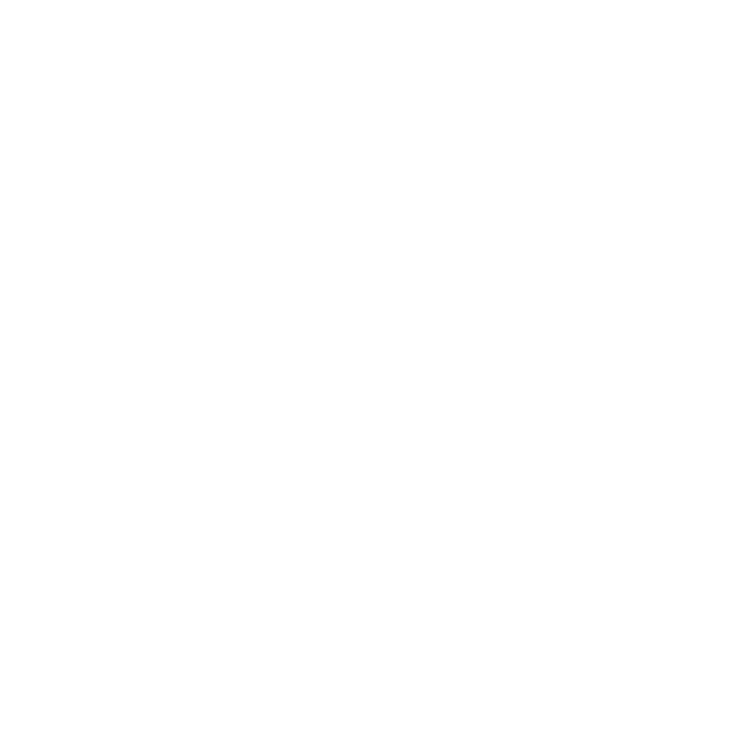 scroll, scrollTop: 0, scrollLeft: 0, axis: both 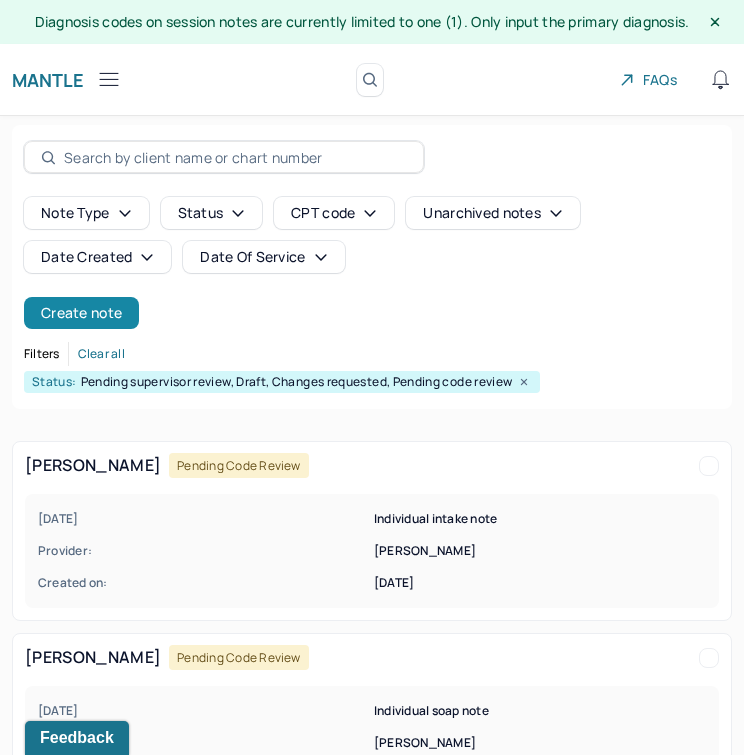 click on "Create note" at bounding box center [81, 313] 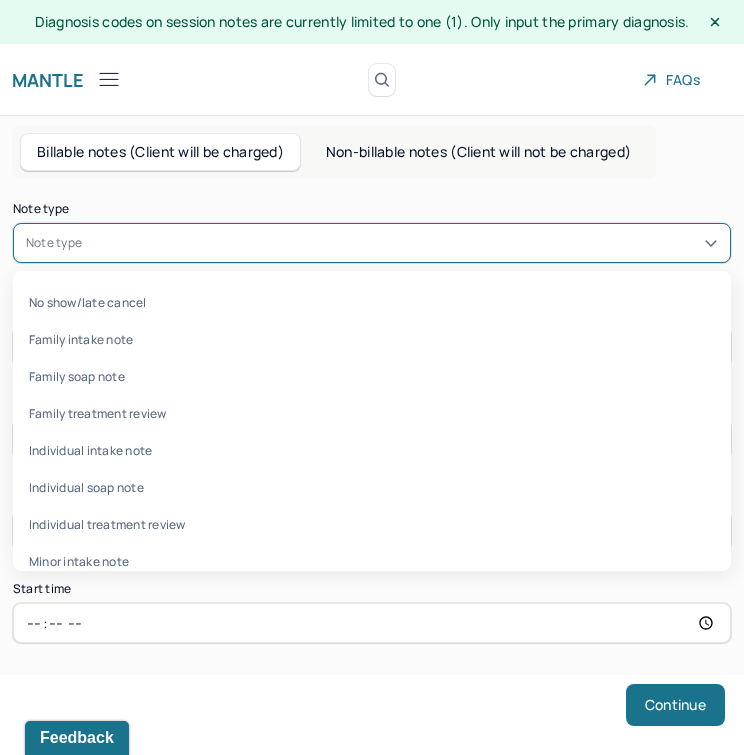 click on "Note type" at bounding box center (372, 243) 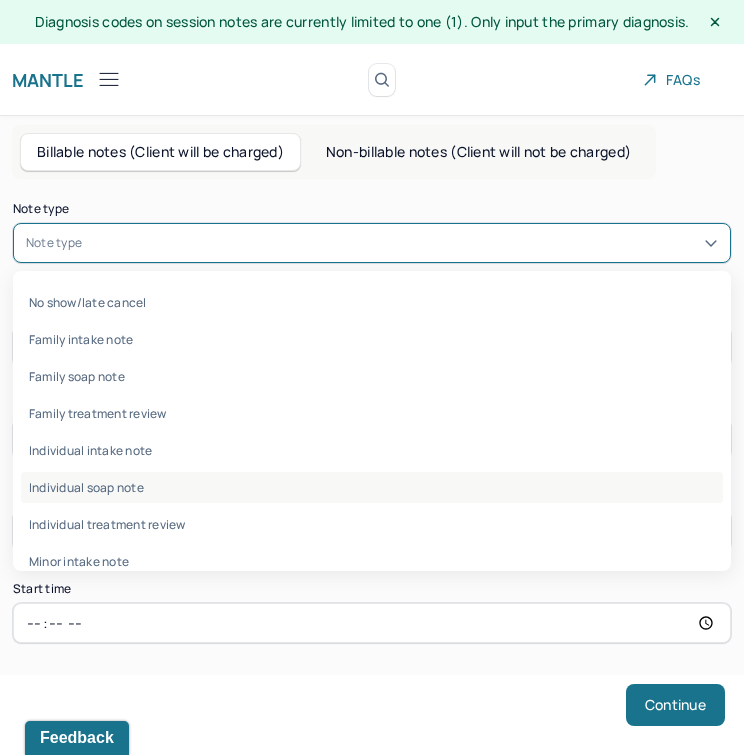click on "Individual soap note" at bounding box center (372, 487) 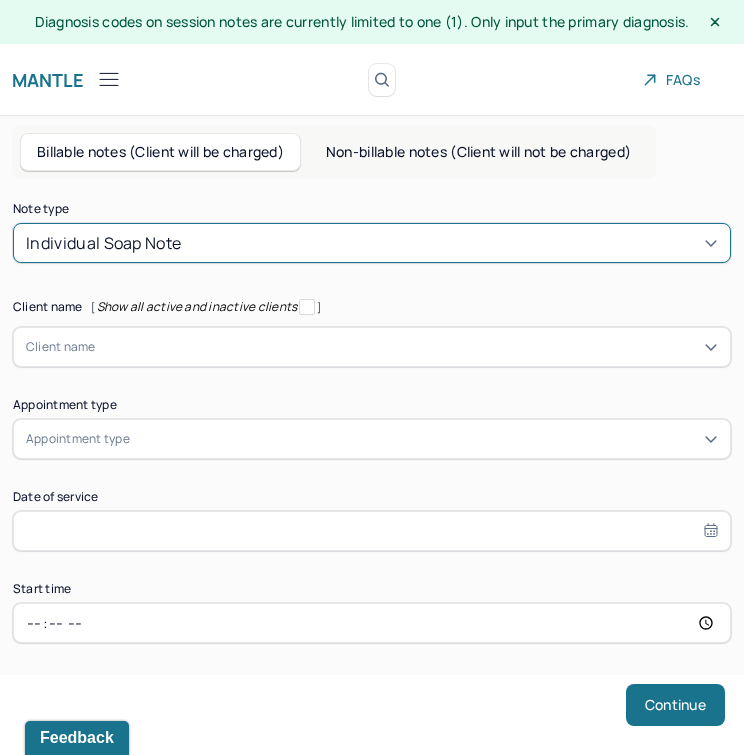 click at bounding box center (407, 347) 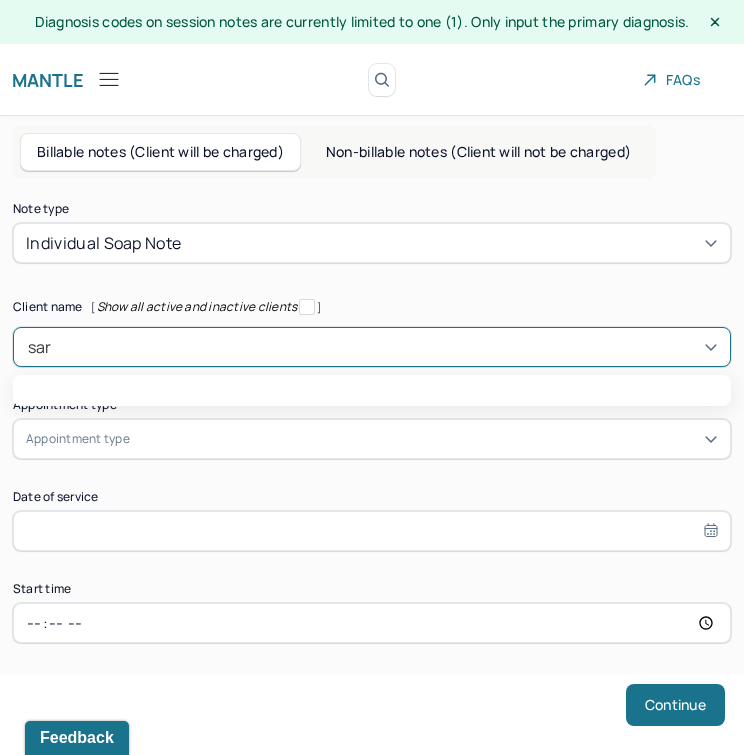 type on "[PERSON_NAME]" 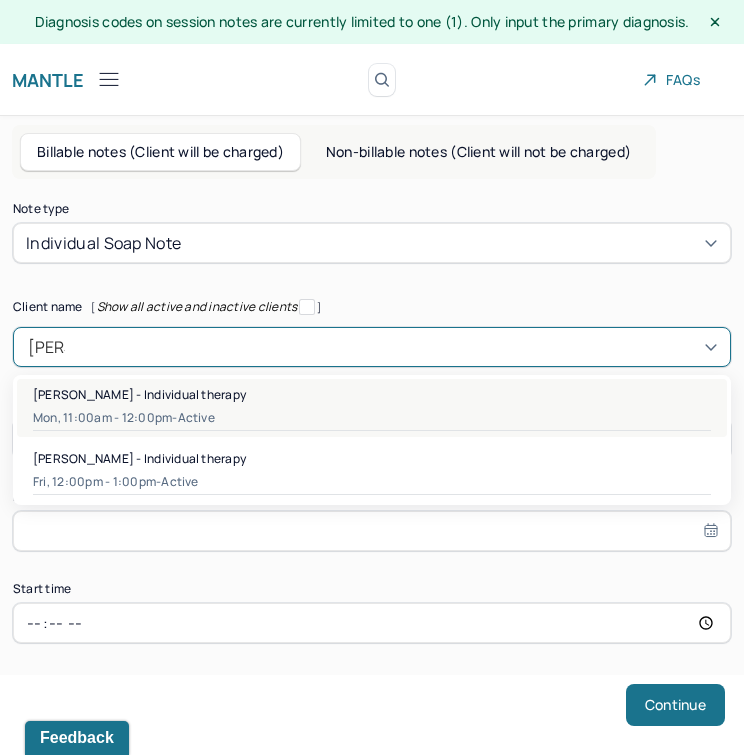 click on "active" at bounding box center (196, 418) 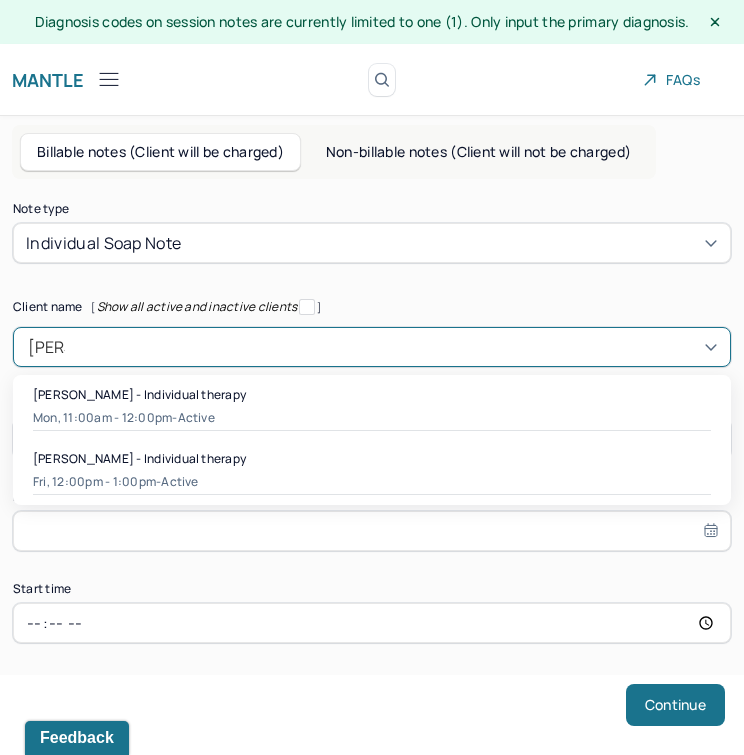 type 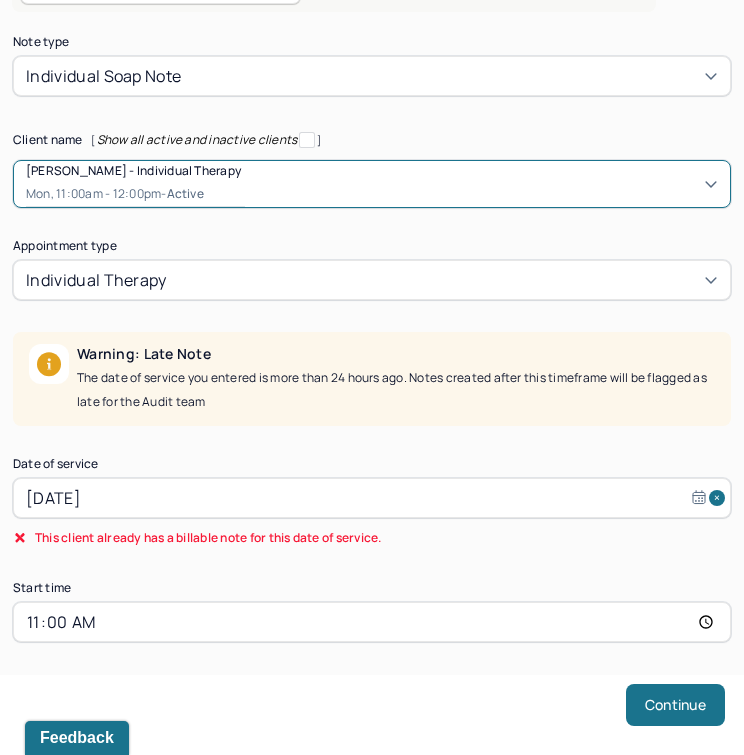scroll, scrollTop: 211, scrollLeft: 0, axis: vertical 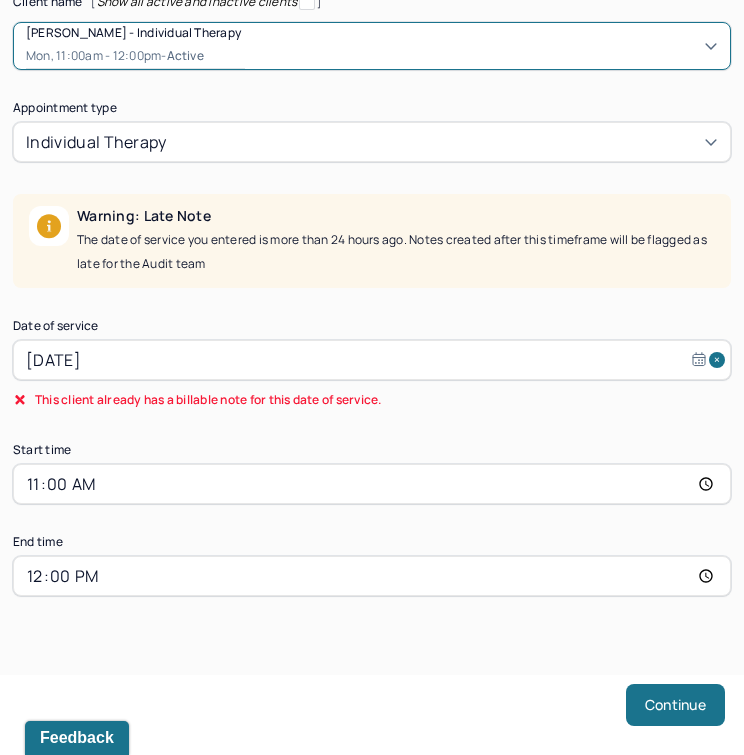 select on "5" 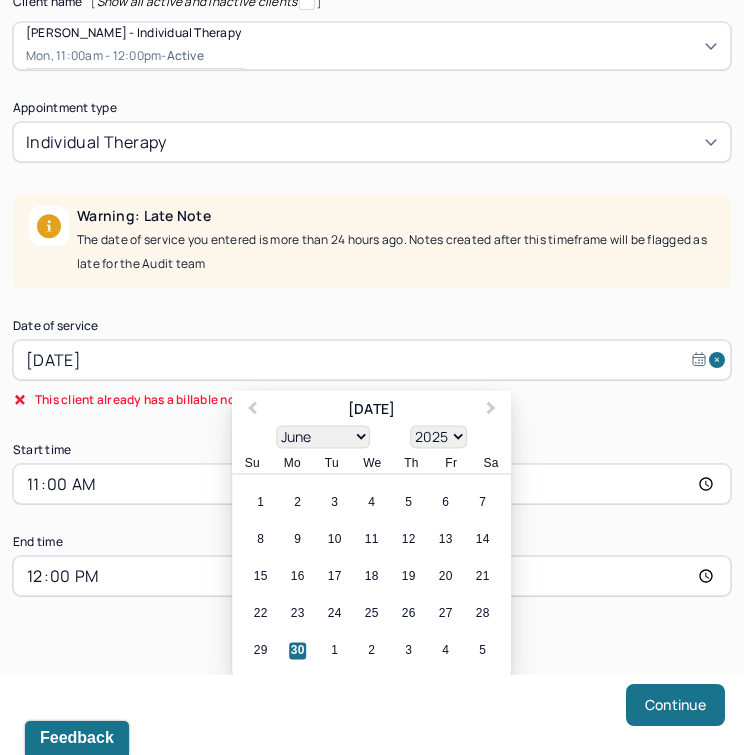click on "[DATE]" at bounding box center [372, 360] 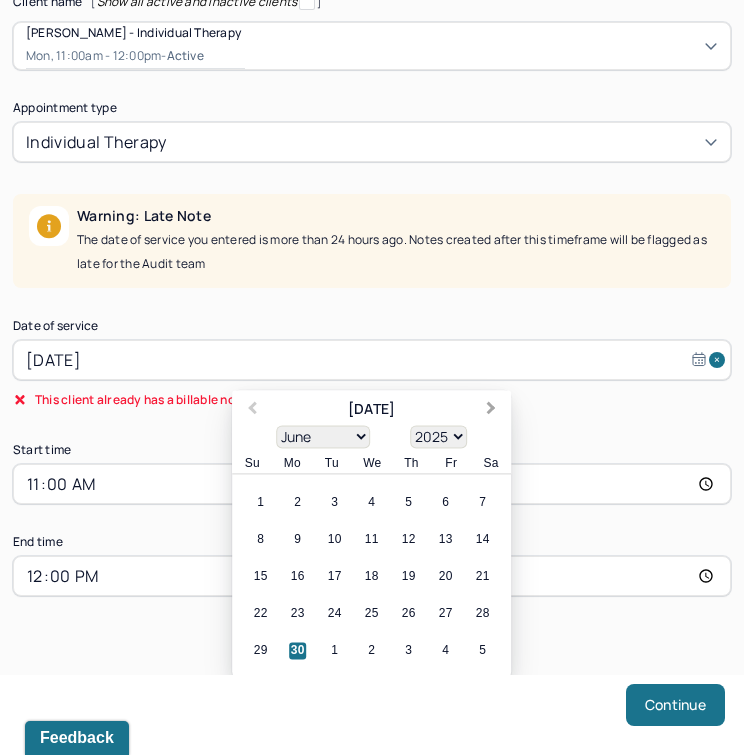 click on "Next Month" at bounding box center (493, 411) 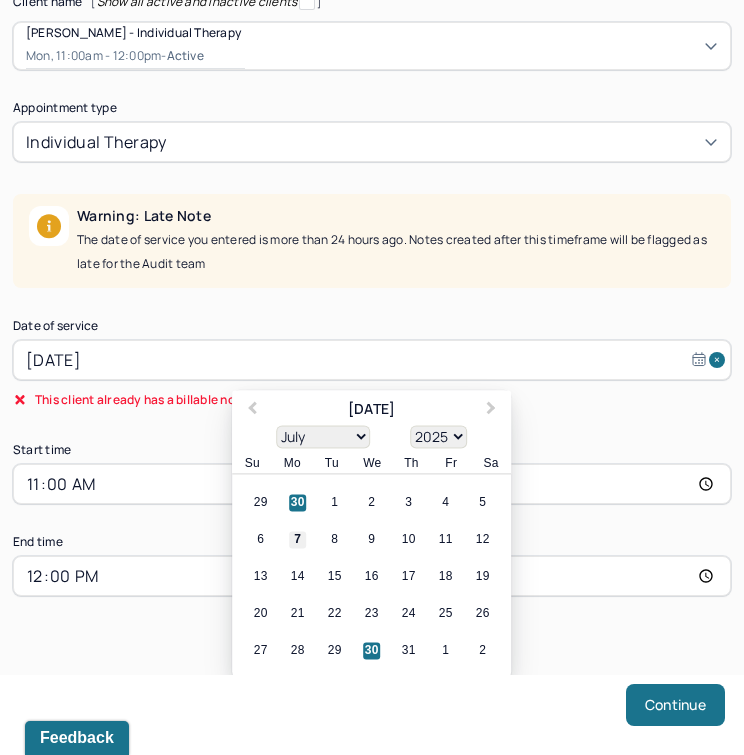 click on "7" at bounding box center [297, 540] 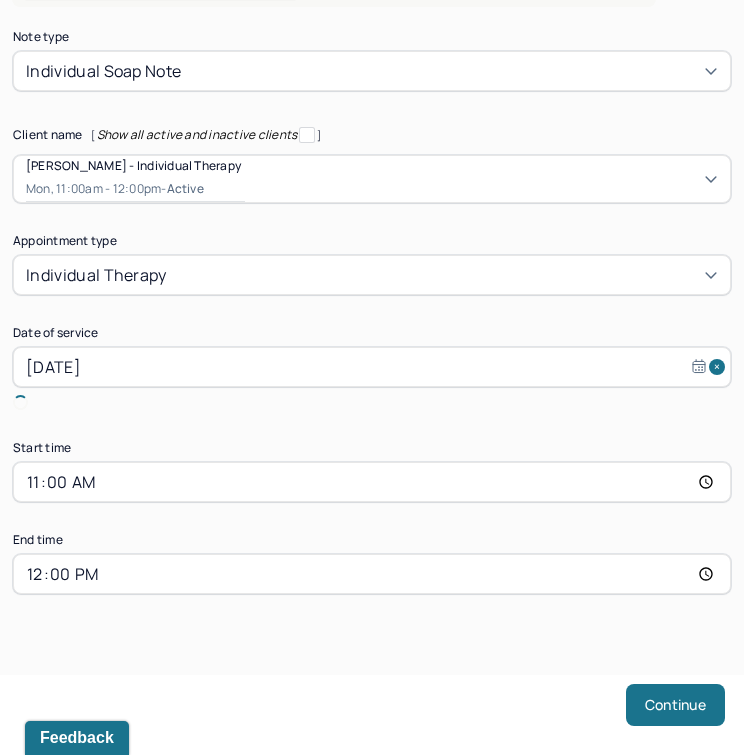 scroll, scrollTop: 148, scrollLeft: 0, axis: vertical 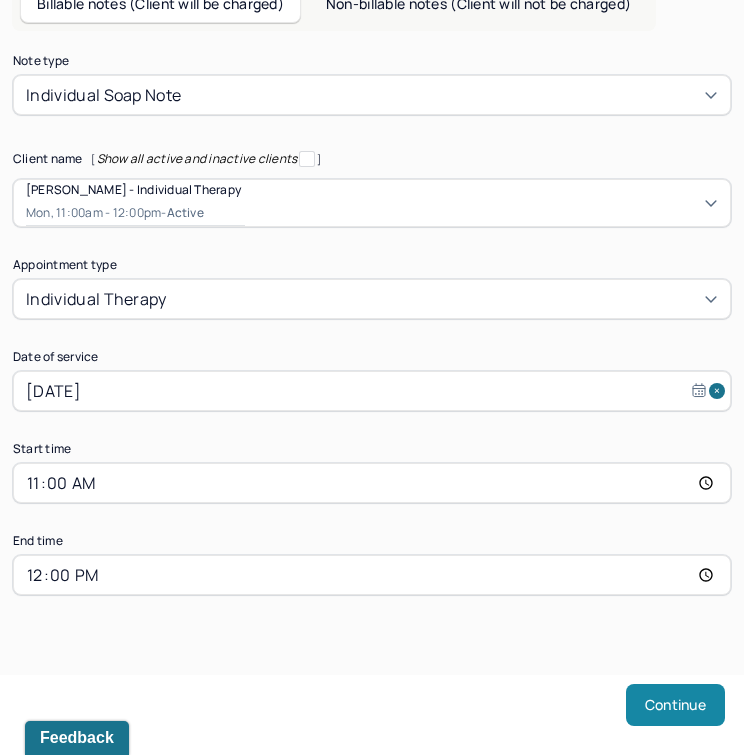click on "Continue" at bounding box center (675, 705) 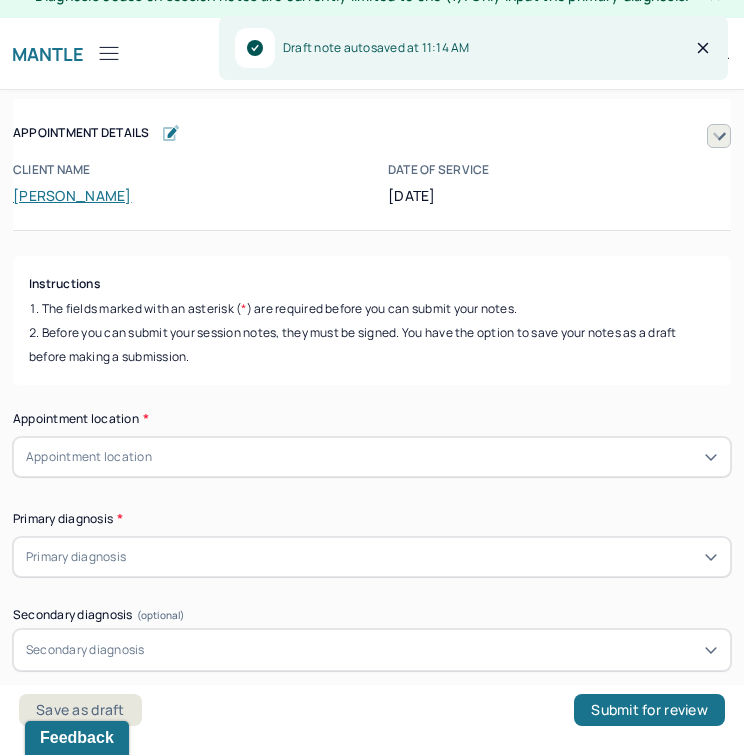 scroll, scrollTop: 26, scrollLeft: 0, axis: vertical 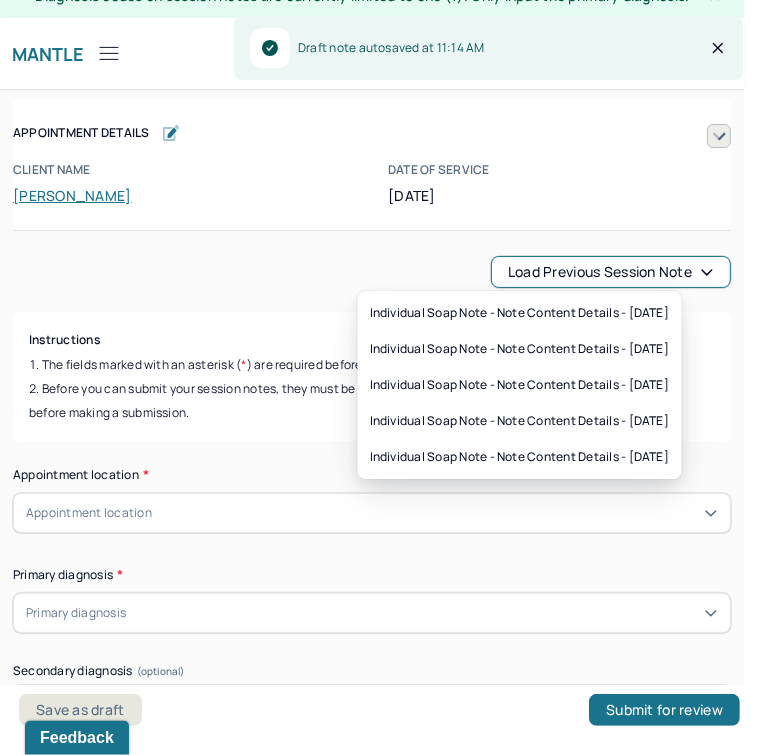 click on "Load previous session note" at bounding box center [611, 272] 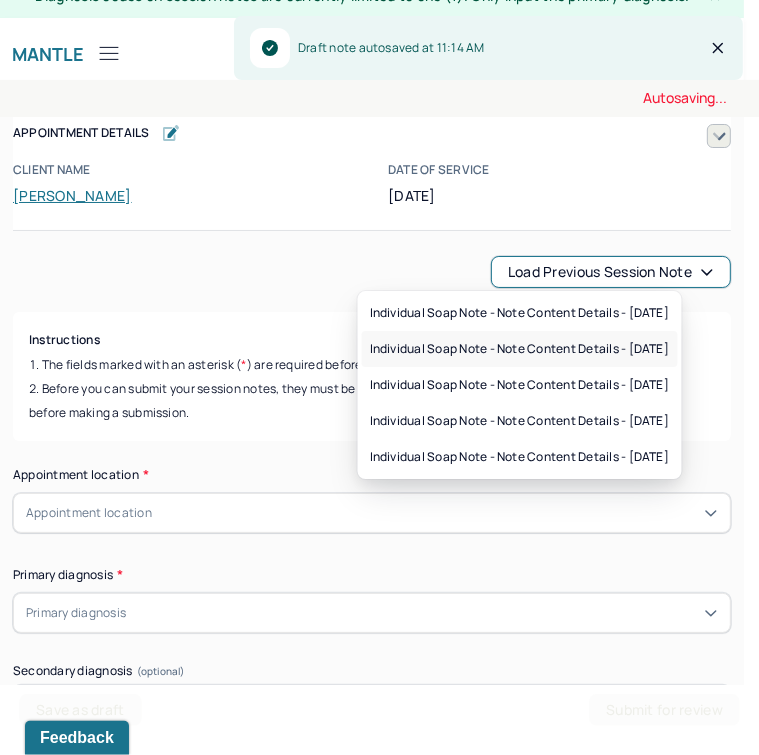 click on "Individual soap note   - Note content Details -   [DATE]" at bounding box center [520, 349] 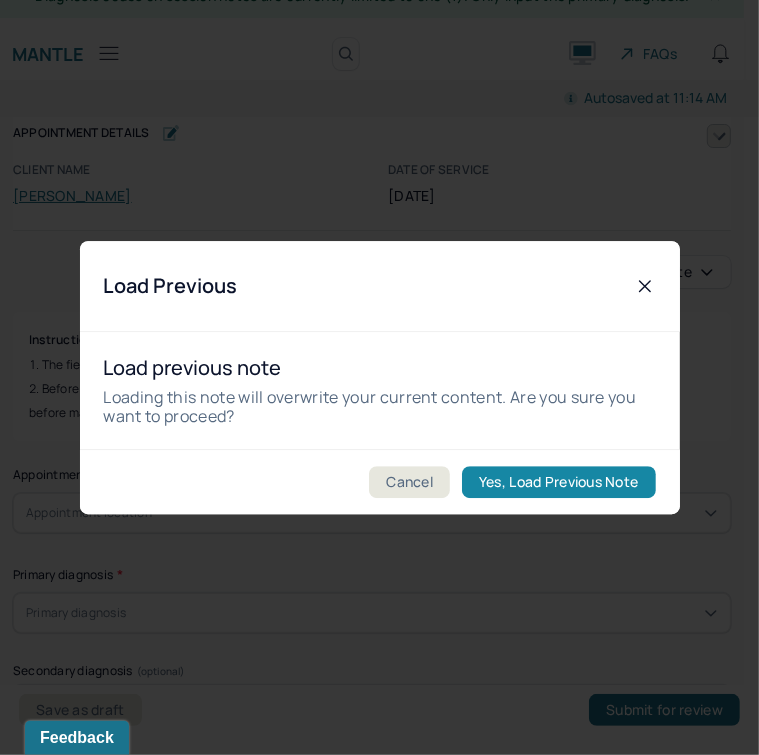click on "Yes, Load Previous Note" at bounding box center [558, 482] 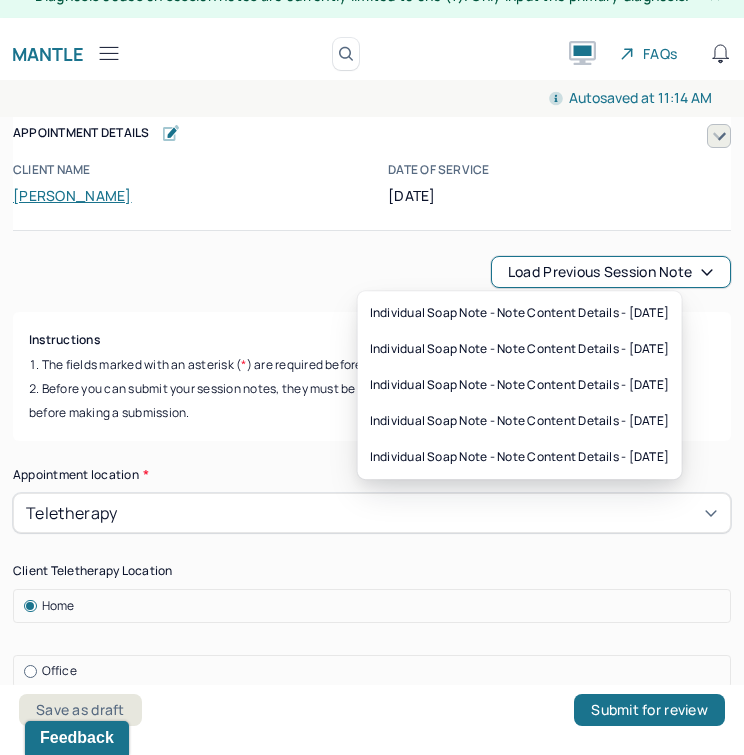 click on "Load previous session note" at bounding box center [611, 272] 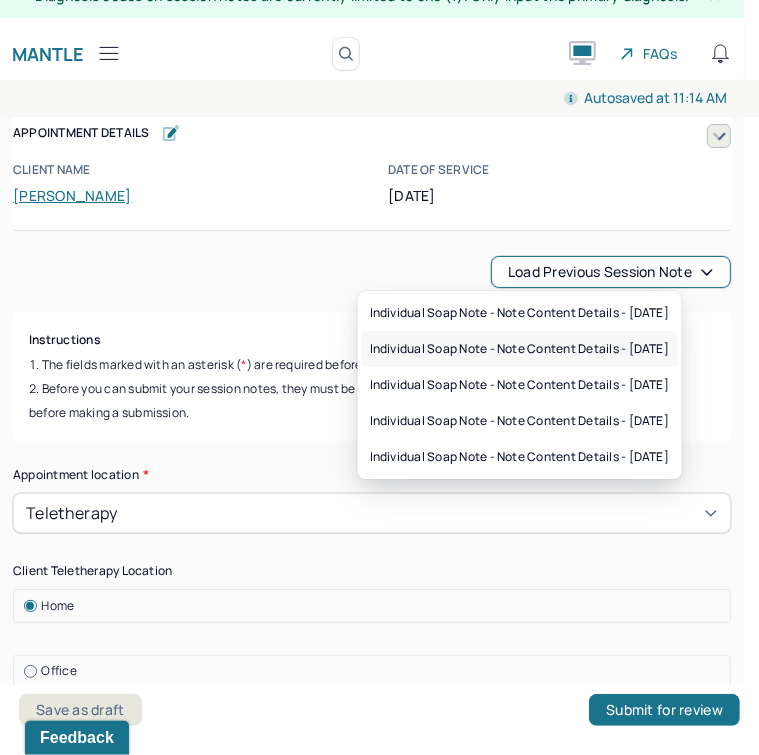 click on "Individual soap note   - Note content Details -   [DATE]" at bounding box center [520, 349] 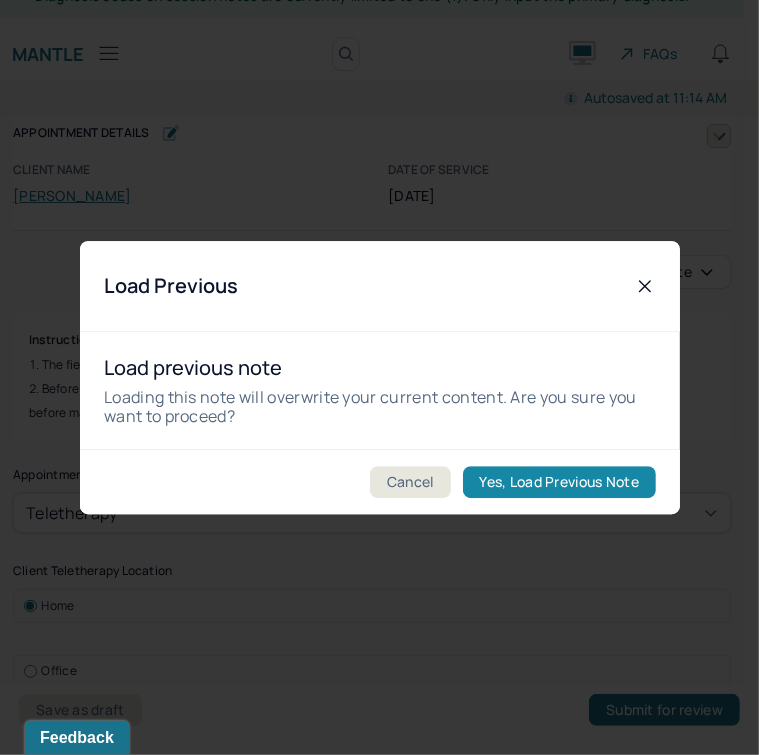 click on "Yes, Load Previous Note" at bounding box center (558, 482) 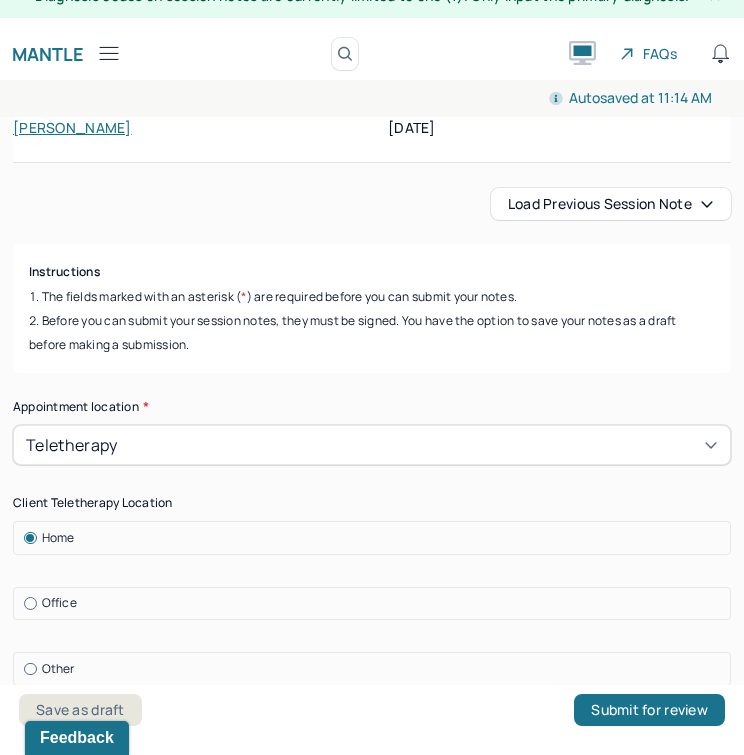 scroll, scrollTop: 82, scrollLeft: 0, axis: vertical 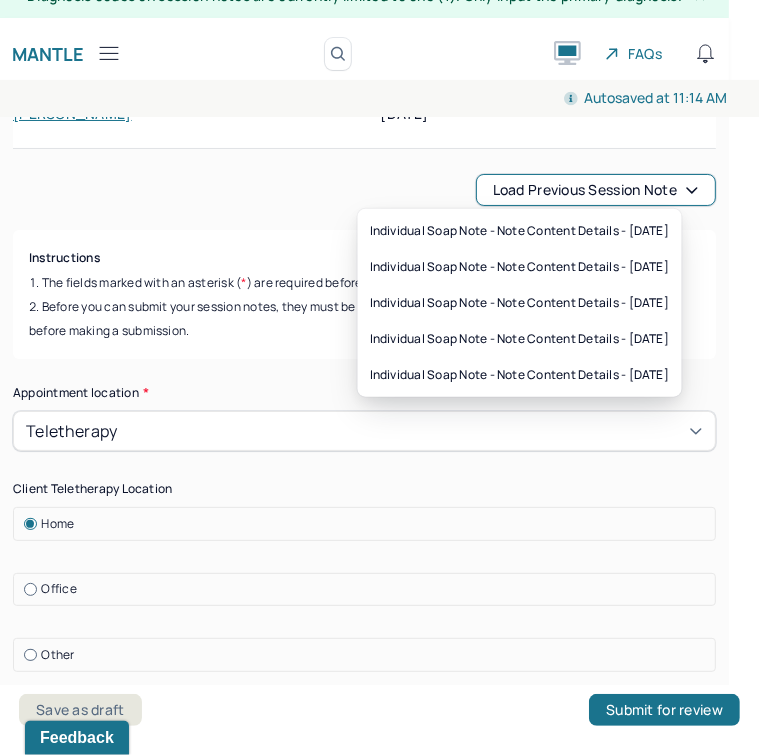 click on "Load previous session note" at bounding box center (596, 190) 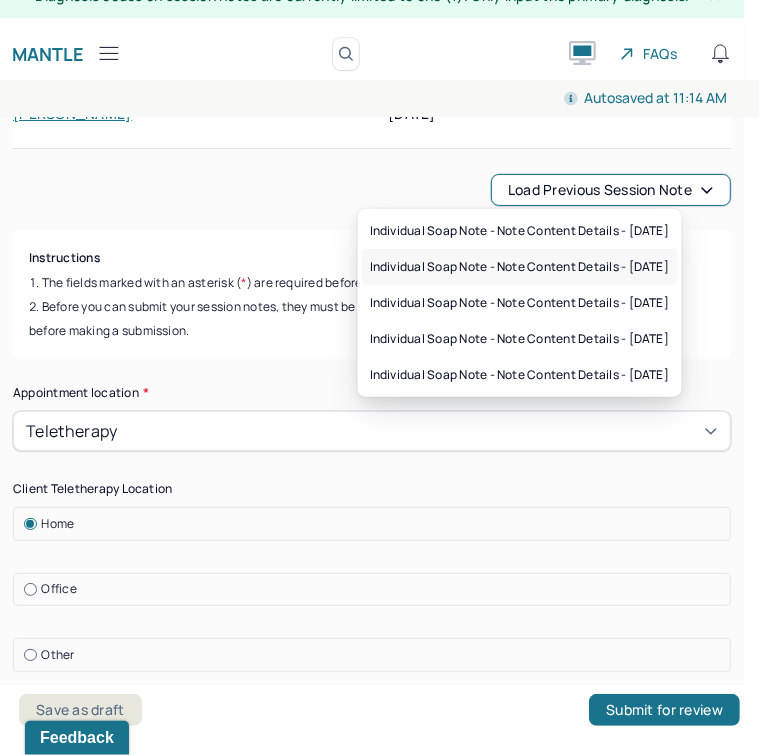 click on "Individual soap note   - Note content Details -   [DATE]" at bounding box center [520, 267] 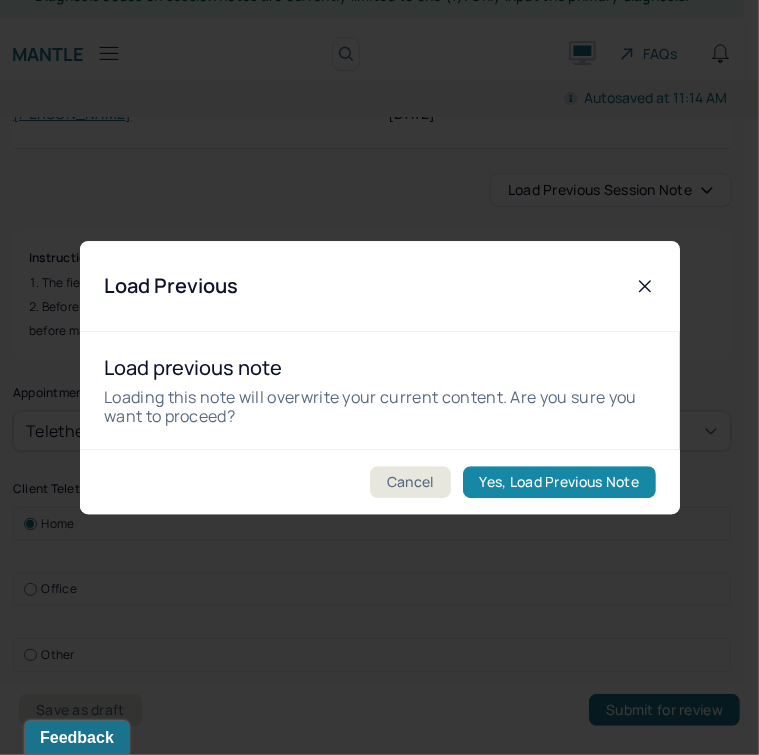 click on "Yes, Load Previous Note" at bounding box center [558, 482] 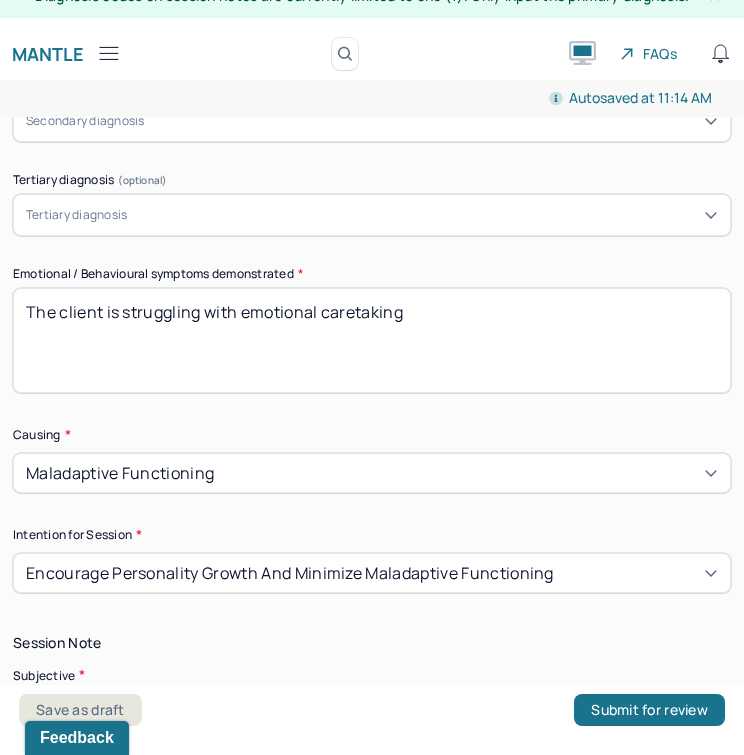 scroll, scrollTop: 1097, scrollLeft: 0, axis: vertical 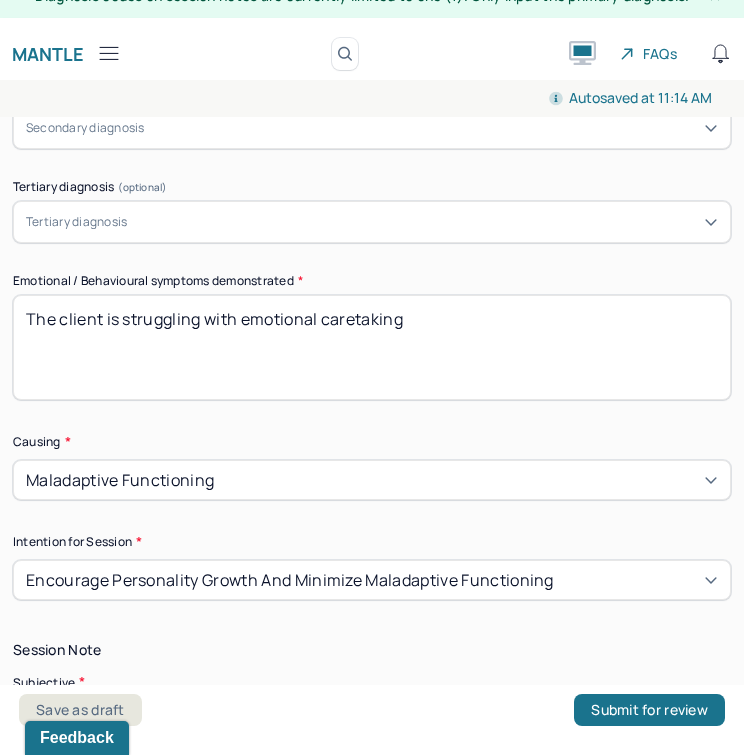 drag, startPoint x: 244, startPoint y: 311, endPoint x: 612, endPoint y: 387, distance: 375.7659 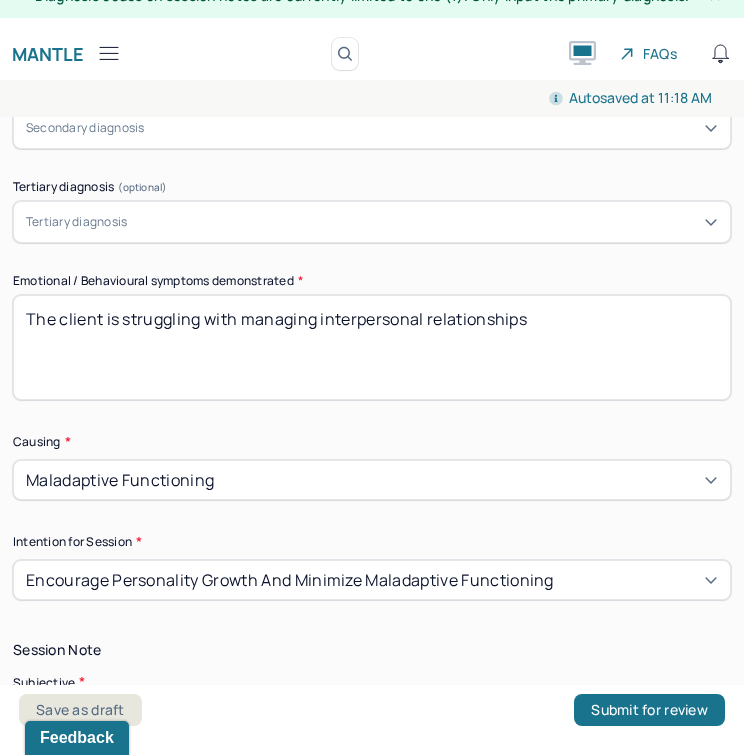 type on "The client is struggling with managing interpersonal relationships" 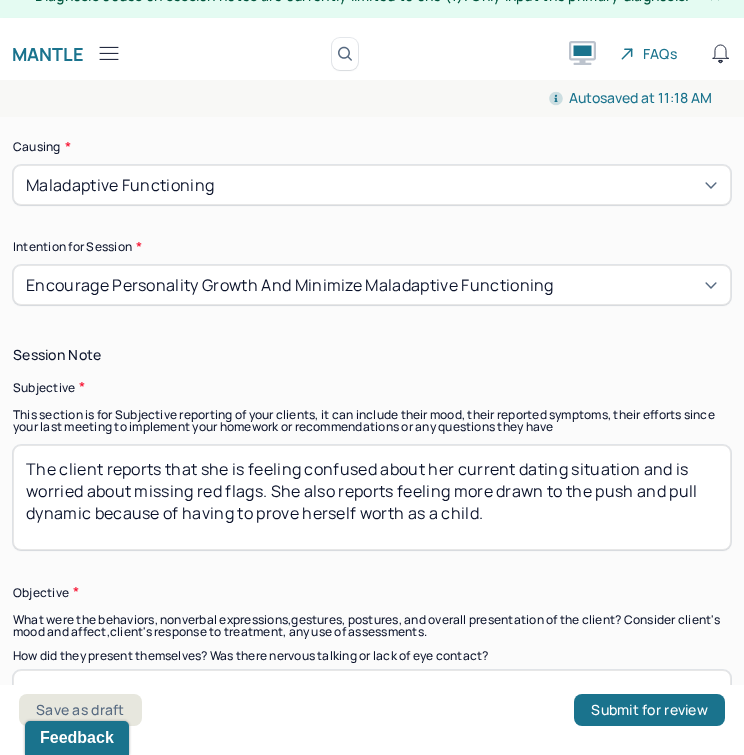 scroll, scrollTop: 1466, scrollLeft: 0, axis: vertical 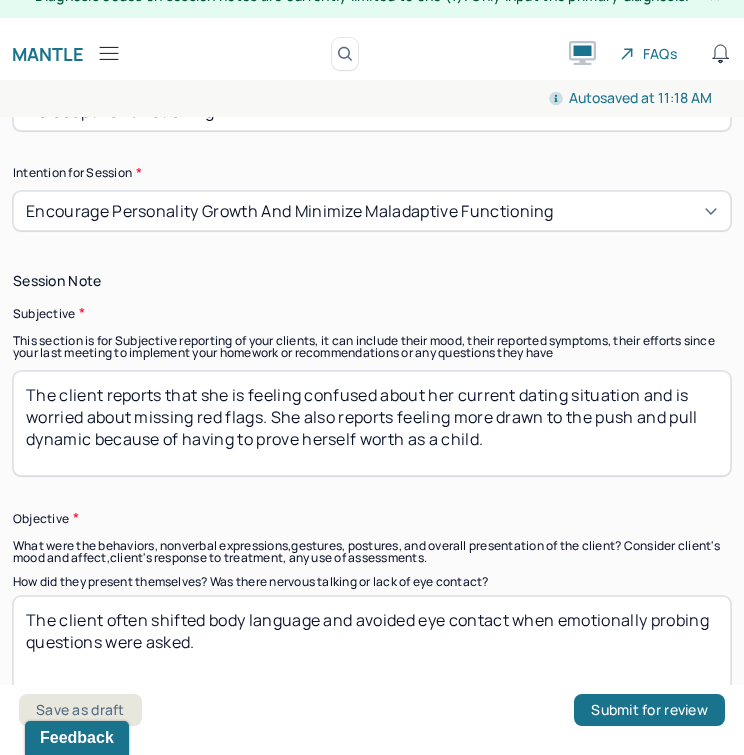 click on "The client reports that she is feeling confused about her current dating situation and is worried about missing red flags. She also reports feeling more drawn to the push and pull dynamic because of having to prove herself worth as a child." at bounding box center [372, 423] 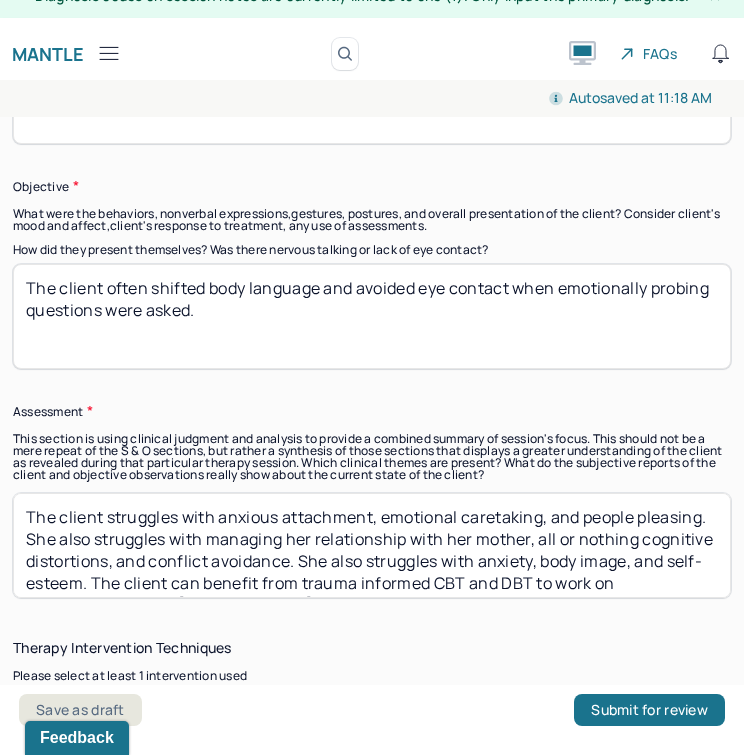 scroll, scrollTop: 1886, scrollLeft: 0, axis: vertical 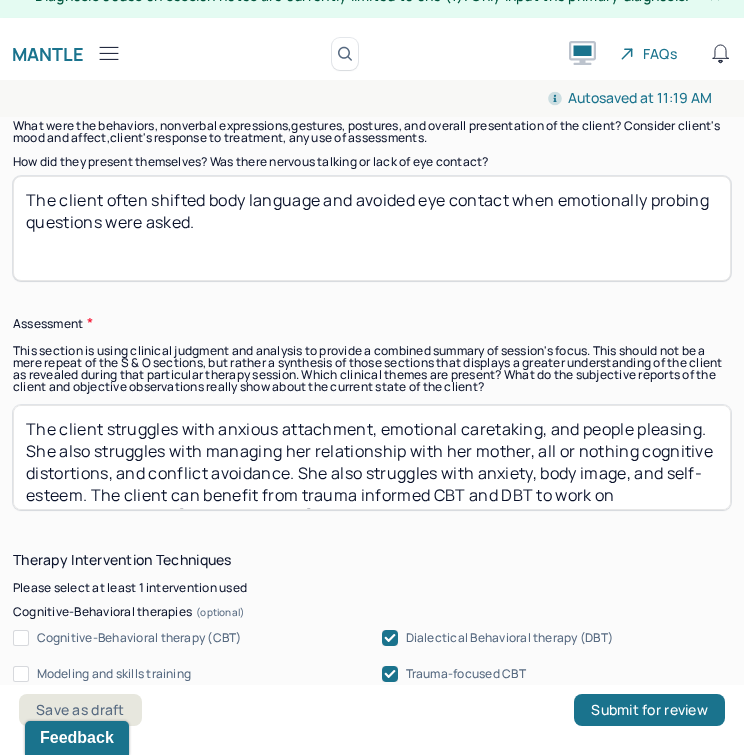type on "The client reports that she struggles to trust her intuition and often finds herself listening to others' opinions first. She also reports difficulty managing fallout with family from the long weekend." 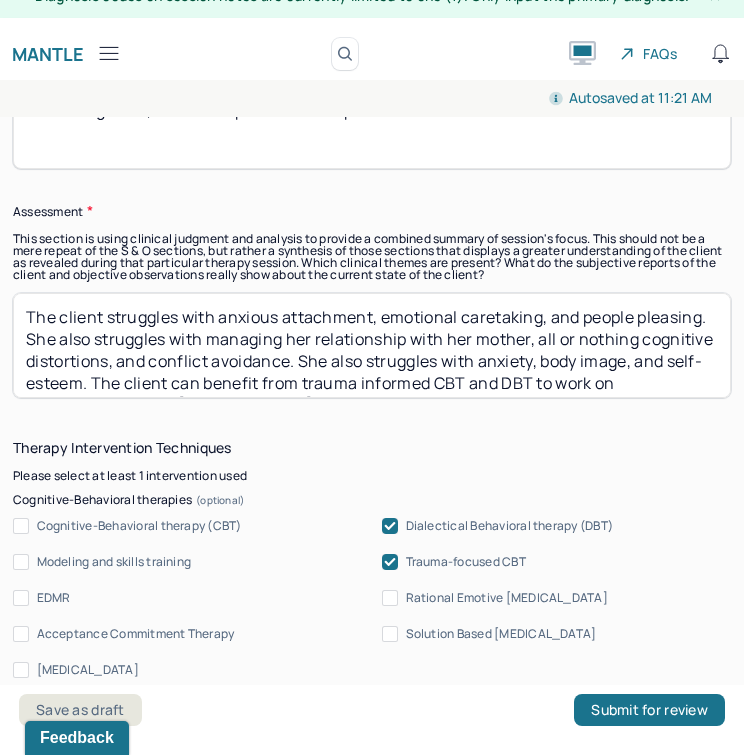 scroll, scrollTop: 2028, scrollLeft: 0, axis: vertical 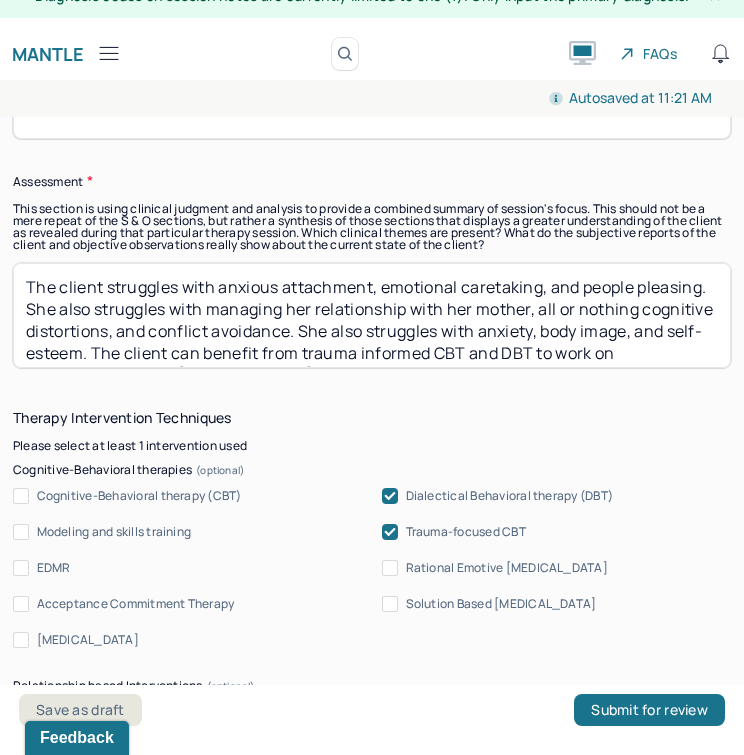 type on "The client presented well groomed, AOx3, average, with good eye contact. Mood and affect were congruent, and client presented cooperative." 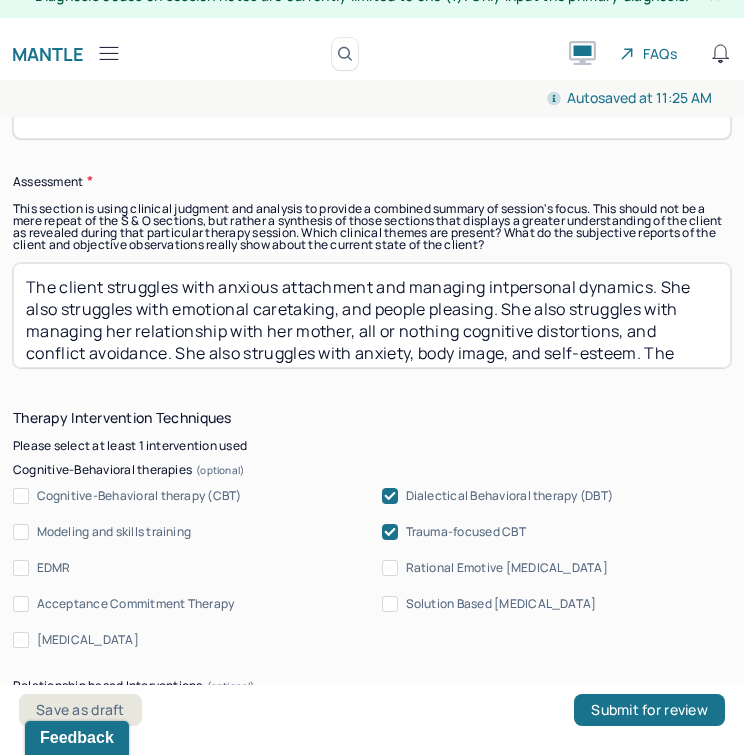 drag, startPoint x: 527, startPoint y: 284, endPoint x: 513, endPoint y: 263, distance: 25.23886 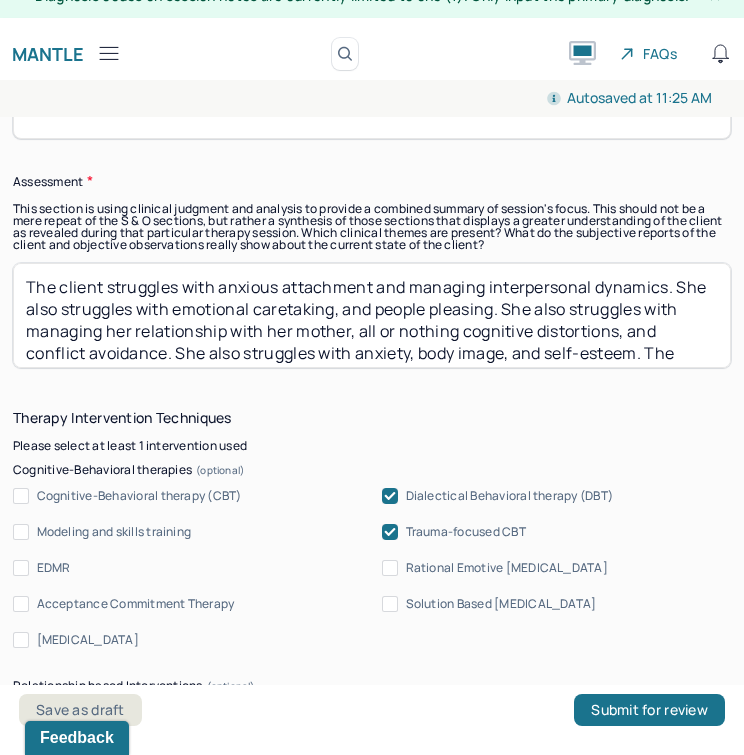 click on "The client struggles with anxious attachment and managing interpersonal dynamics. She also struggles with emotional caretaking, and people pleasing. She also struggles with managing her relationship with her mother, all or nothing cognitive distortions, and conflict avoidance. She also struggles with anxiety, body image, and self-esteem. The client can benefit from trauma informed CBT and DBT to work on interpersonal skills, [MEDICAL_DATA], and combating cognitive distortions." at bounding box center [372, 315] 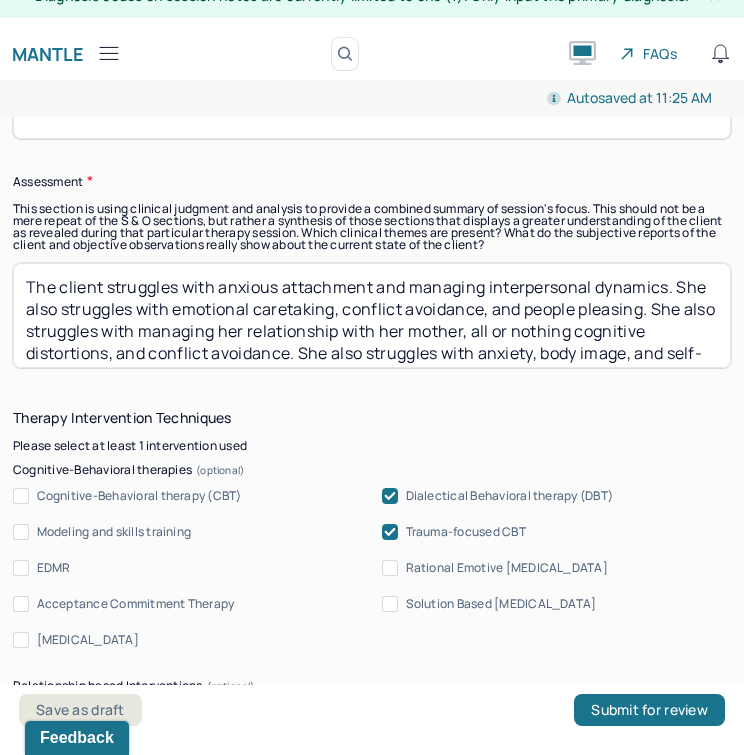click on "The client struggles with anxious attachment and managing interpersonal dynamics. She also struggles with emotional caretaking, ocnflict avoidance, and people pleasing. She also struggles with managing her relationship with her mother, all or nothing cognitive distortions, and conflict avoidance. She also struggles with anxiety, body image, and self-esteem. The client can benefit from trauma informed CBT and DBT to work on interpersonal skills, [MEDICAL_DATA], and combating cognitive distortions." at bounding box center [372, 315] 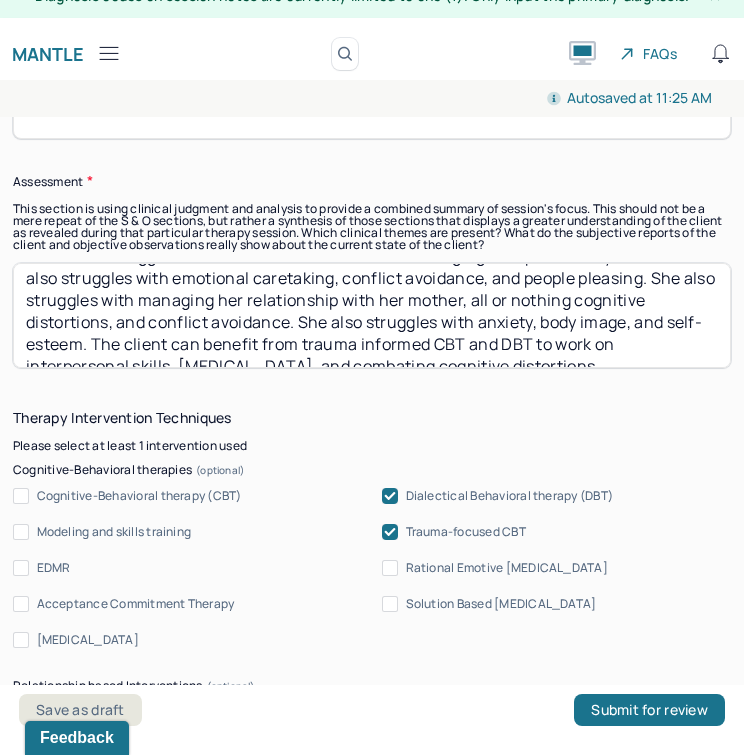 scroll, scrollTop: 36, scrollLeft: 0, axis: vertical 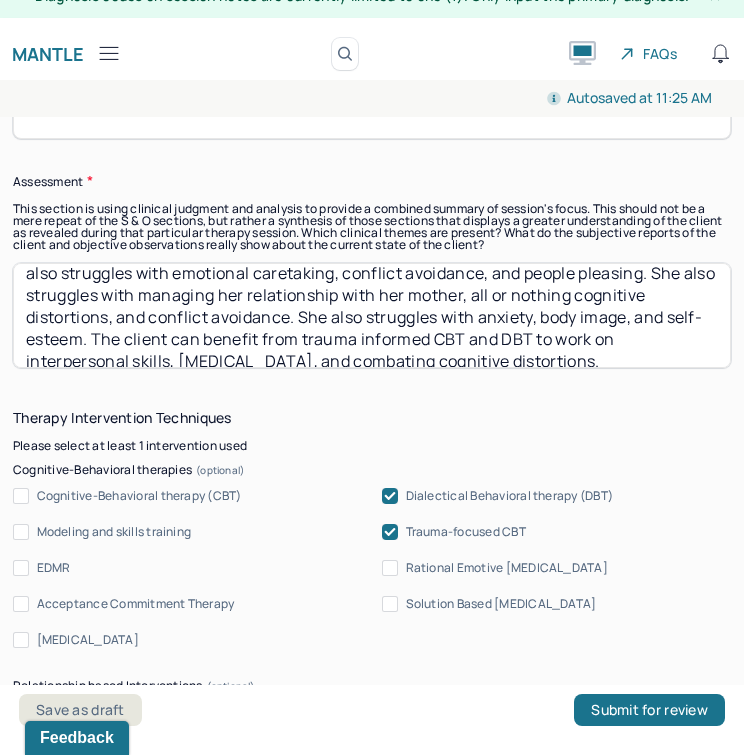 drag, startPoint x: 205, startPoint y: 288, endPoint x: 540, endPoint y: 296, distance: 335.09552 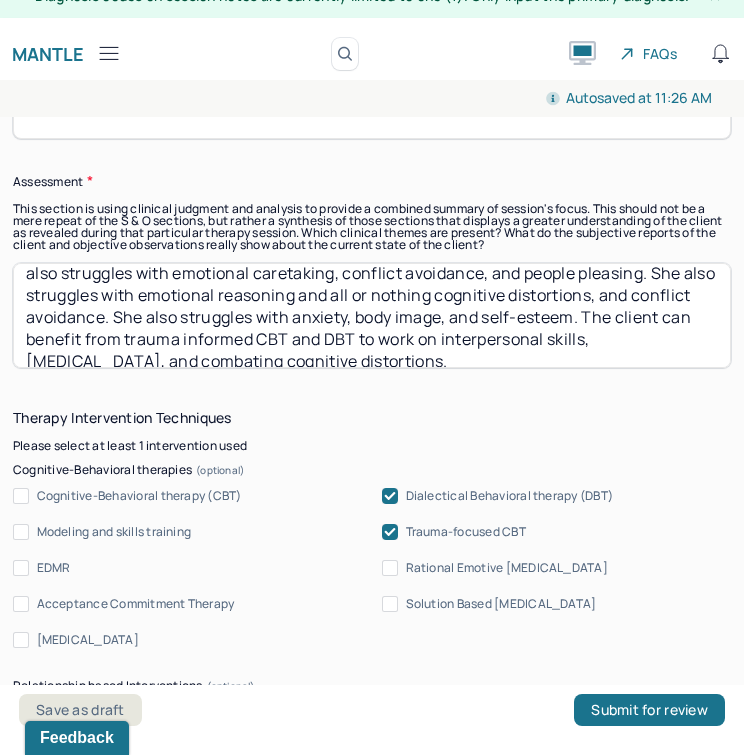 drag, startPoint x: 60, startPoint y: 311, endPoint x: 388, endPoint y: 311, distance: 328 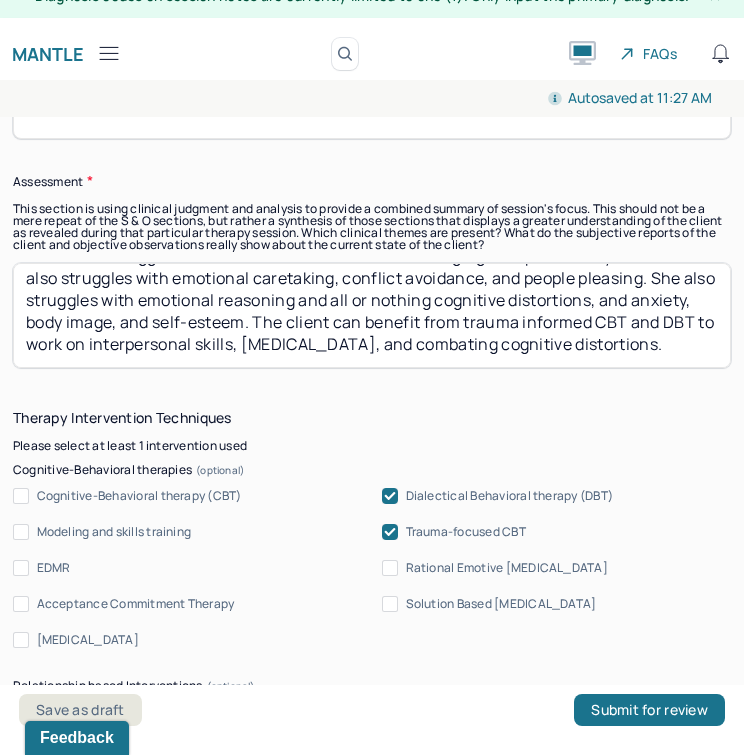 drag, startPoint x: 343, startPoint y: 308, endPoint x: 120, endPoint y: 303, distance: 223.05605 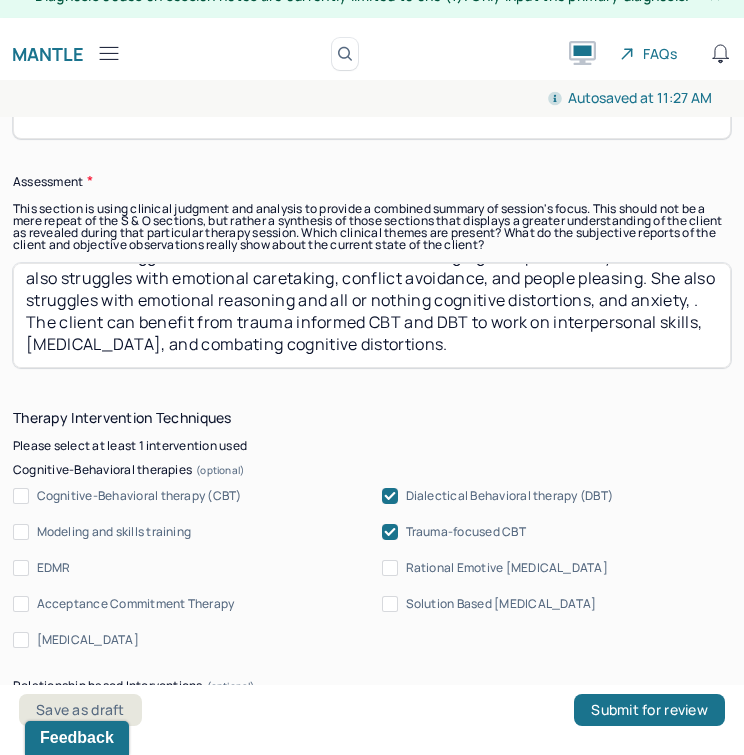 scroll, scrollTop: 28, scrollLeft: 0, axis: vertical 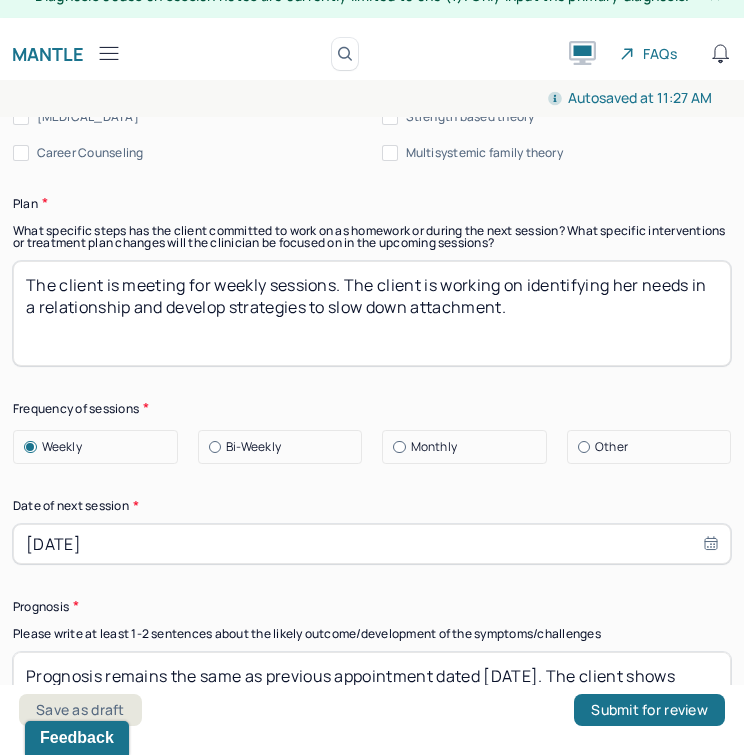 type on "The client struggles with anxious attachment and managing interpersonal dynamics. She also struggles with emotional caretaking, conflict avoidance, and people pleasing. She also struggles with emotional reasoning and all or nothing cognitive distortions, and anxiety. The client can benefit from trauma informed CBT and DBT to work on interpersonal skills, [MEDICAL_DATA], and combating cognitive distortions." 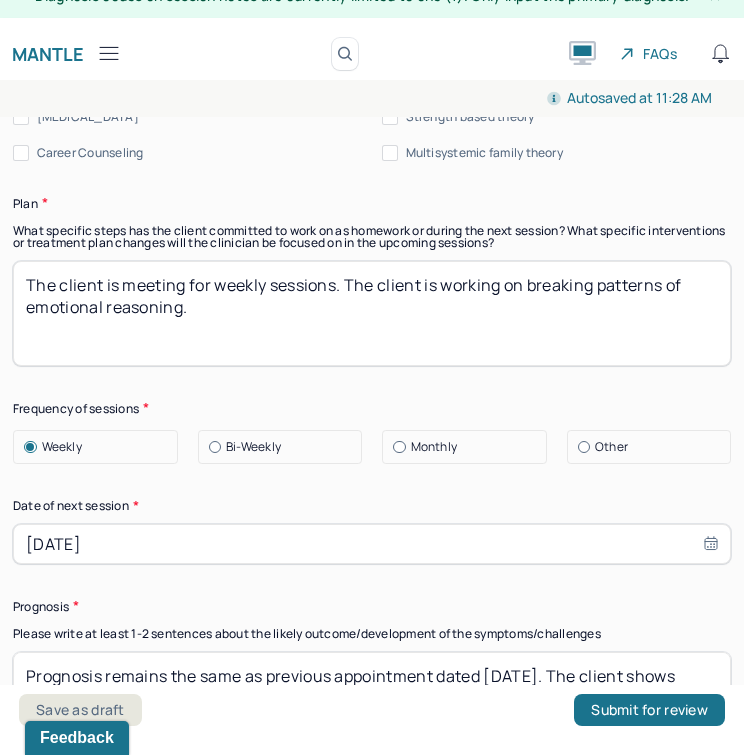 type on "The client is meeting for weekly sessions. The client is working on breaking patterns of emotional reasoning." 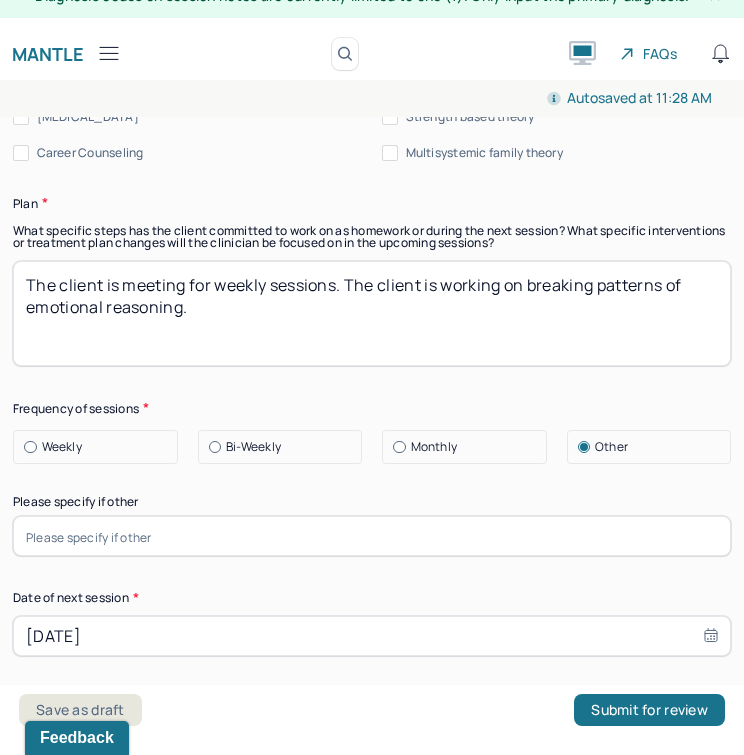 click at bounding box center (372, 536) 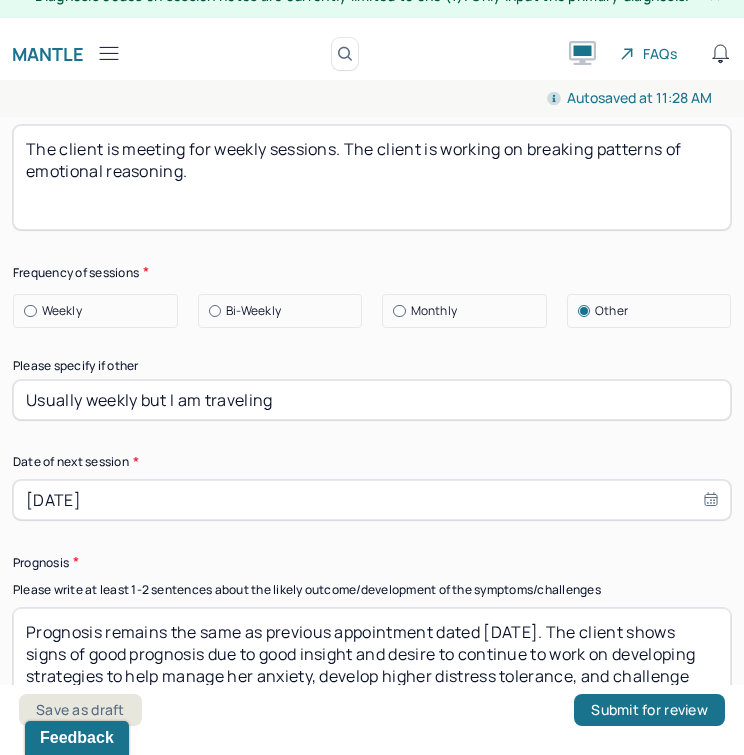 scroll, scrollTop: 3084, scrollLeft: 0, axis: vertical 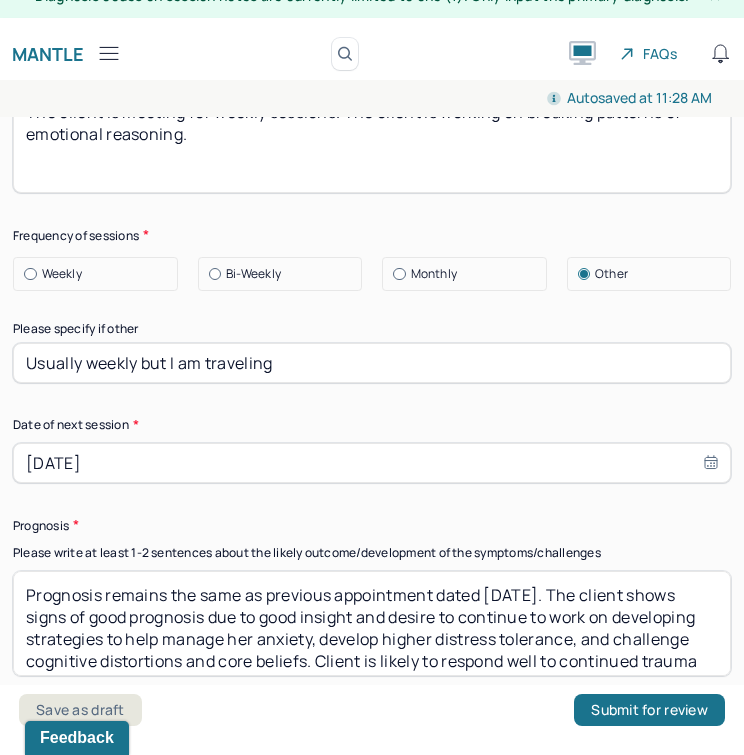 type on "Usually weekly but I am traveling" 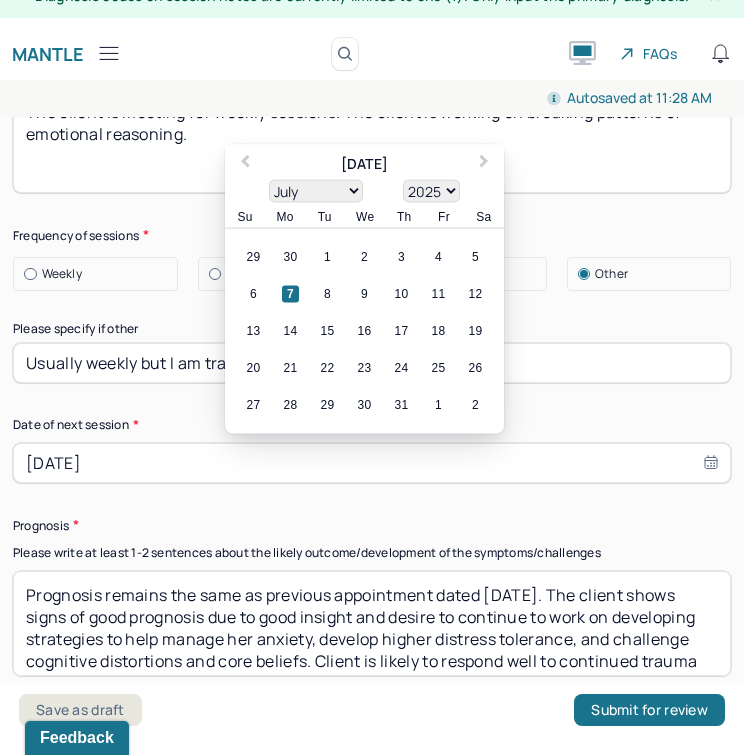click on "[DATE]" at bounding box center [372, 463] 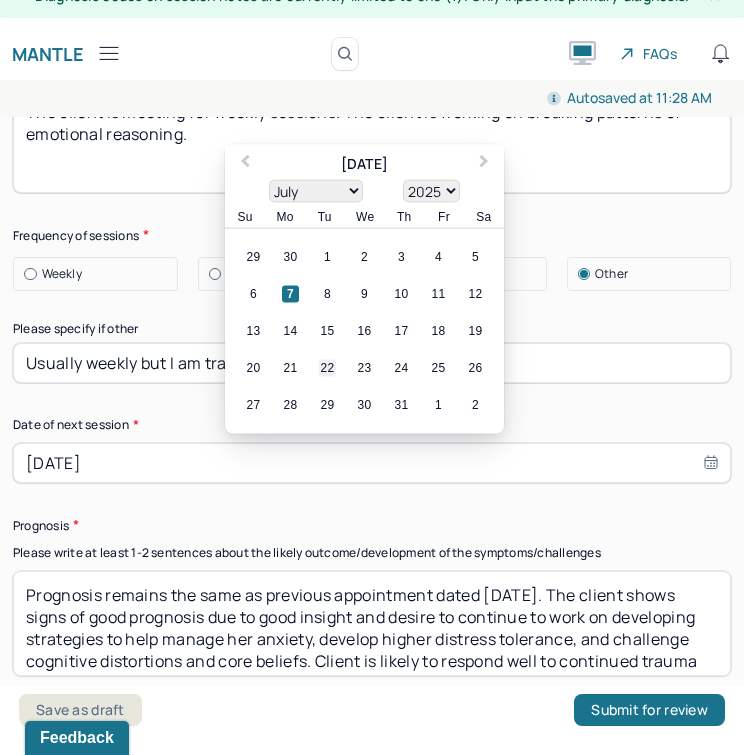 click on "22" at bounding box center (327, 367) 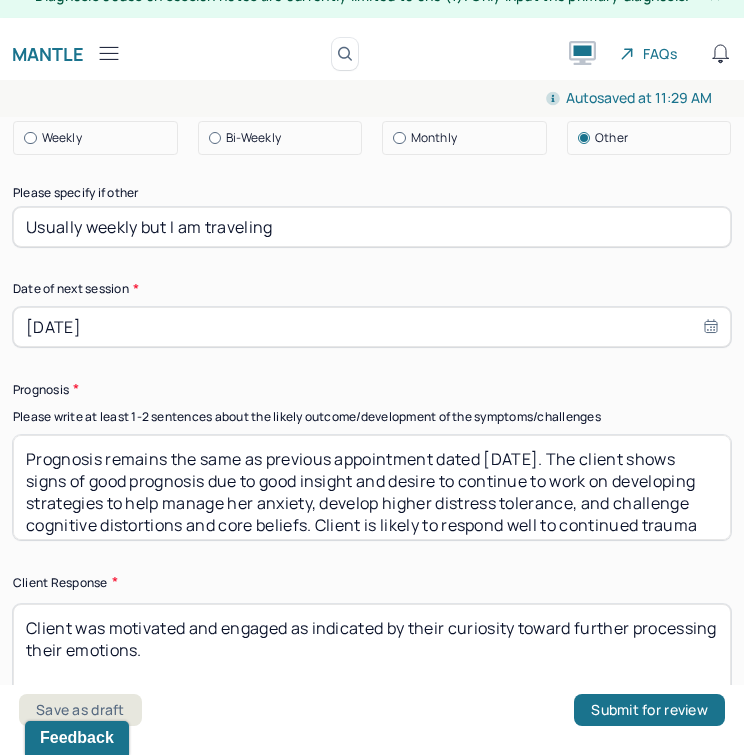 scroll, scrollTop: 3257, scrollLeft: 0, axis: vertical 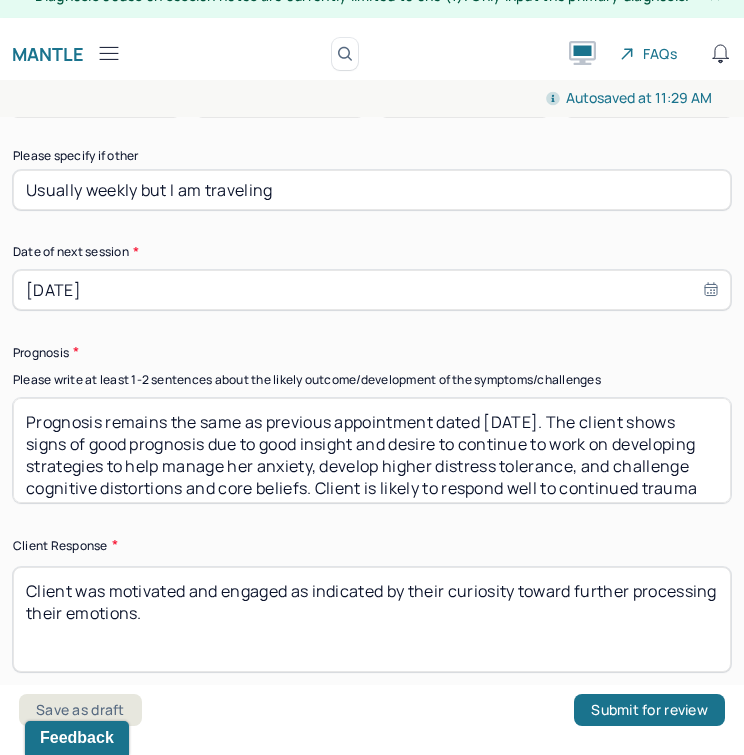 drag, startPoint x: 504, startPoint y: 415, endPoint x: 519, endPoint y: 418, distance: 15.297058 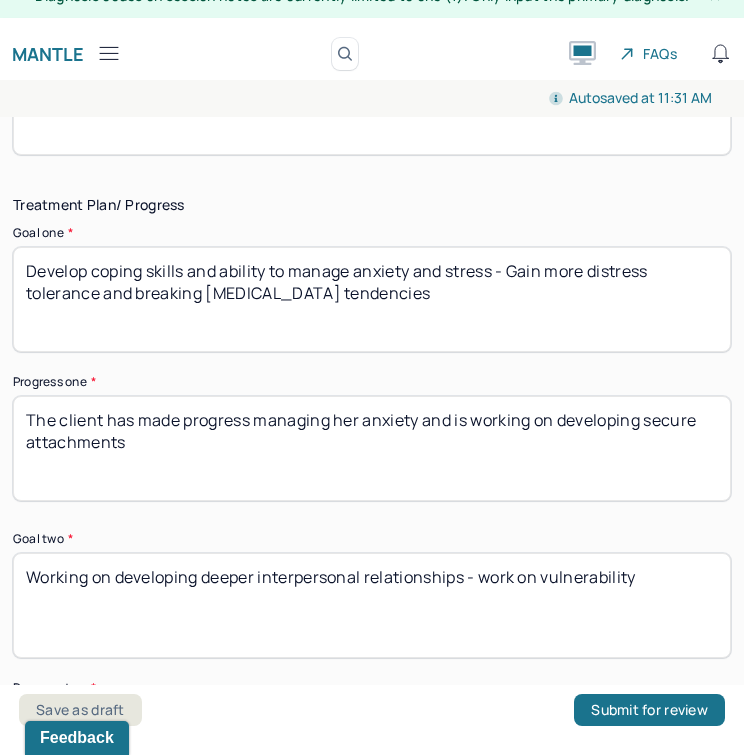 scroll, scrollTop: 3804, scrollLeft: 0, axis: vertical 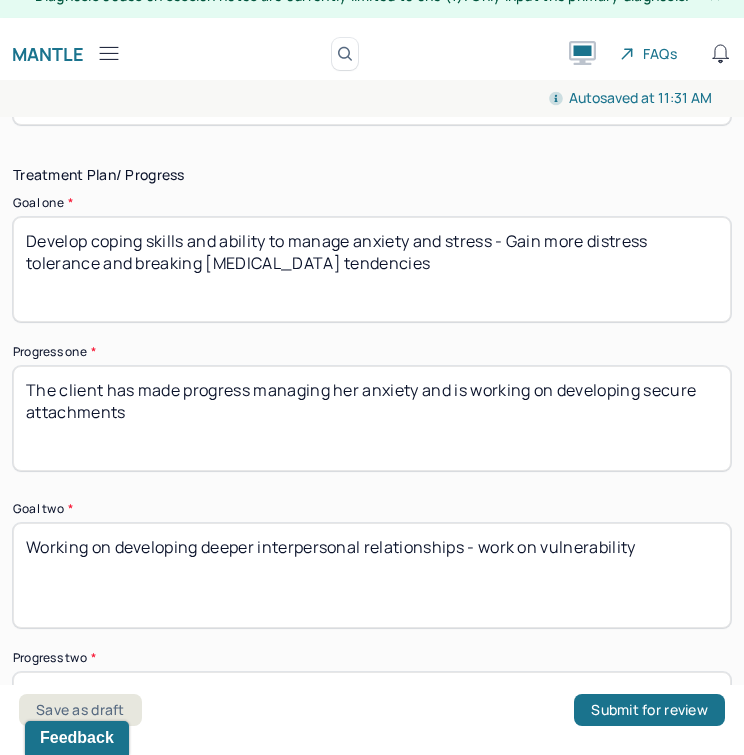 type on "Client was reflective, responsive, and engaged." 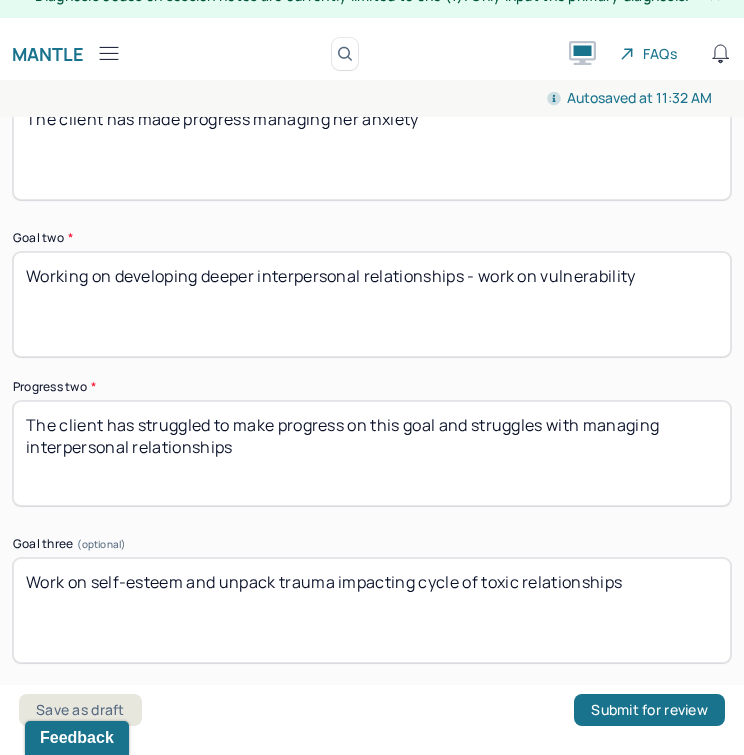 scroll, scrollTop: 4097, scrollLeft: 0, axis: vertical 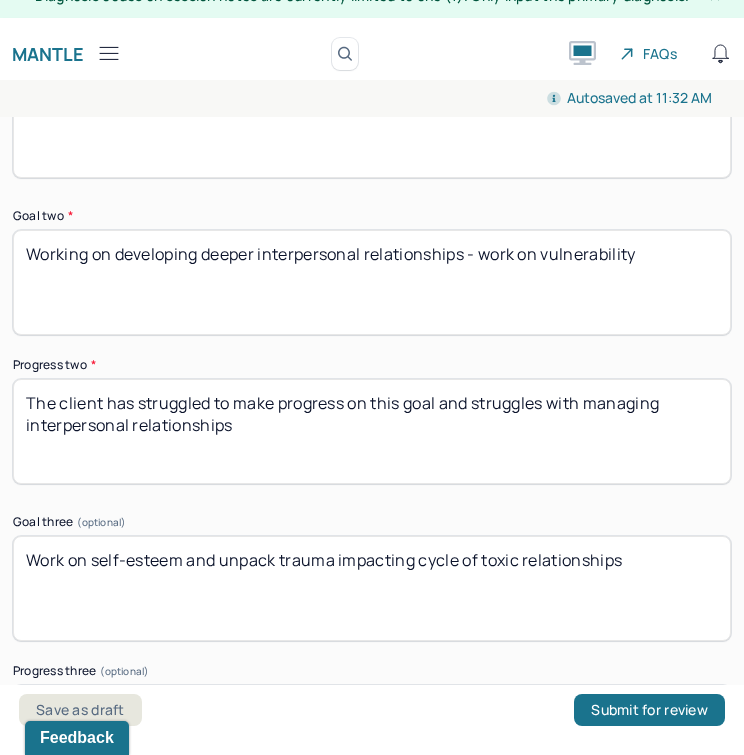type on "The client has made progress managing her anxiety" 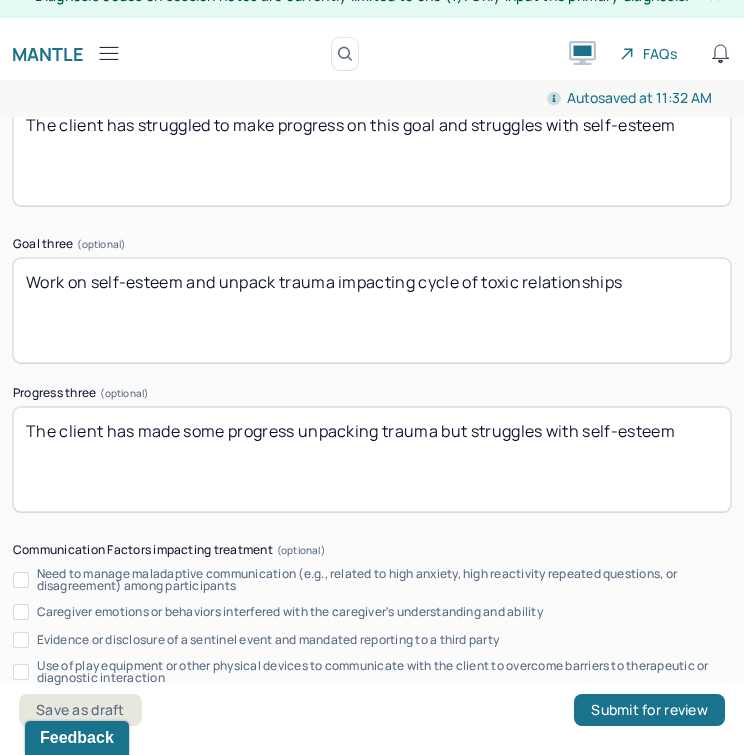 scroll, scrollTop: 4382, scrollLeft: 0, axis: vertical 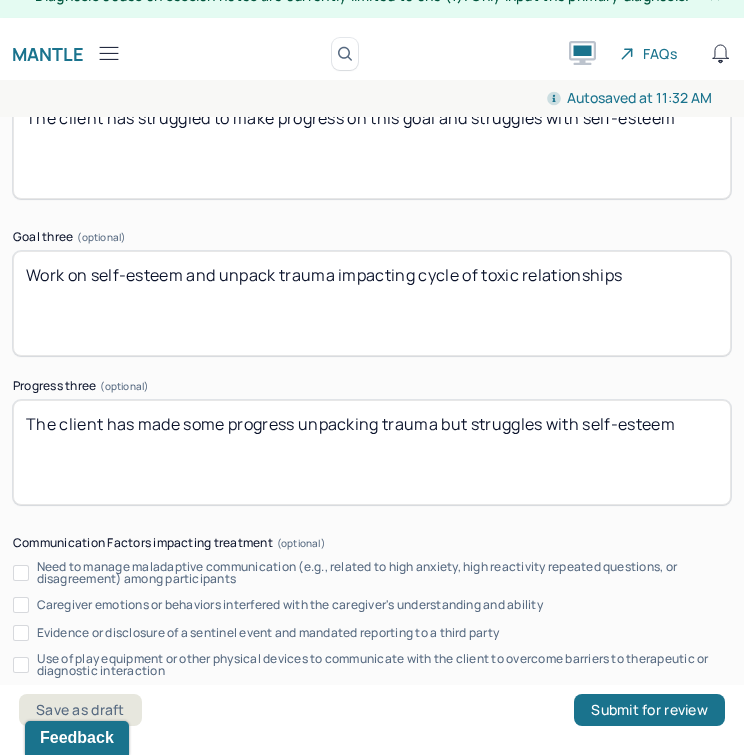 type on "The client has struggled to make progress on this goal and struggles with self-esteem" 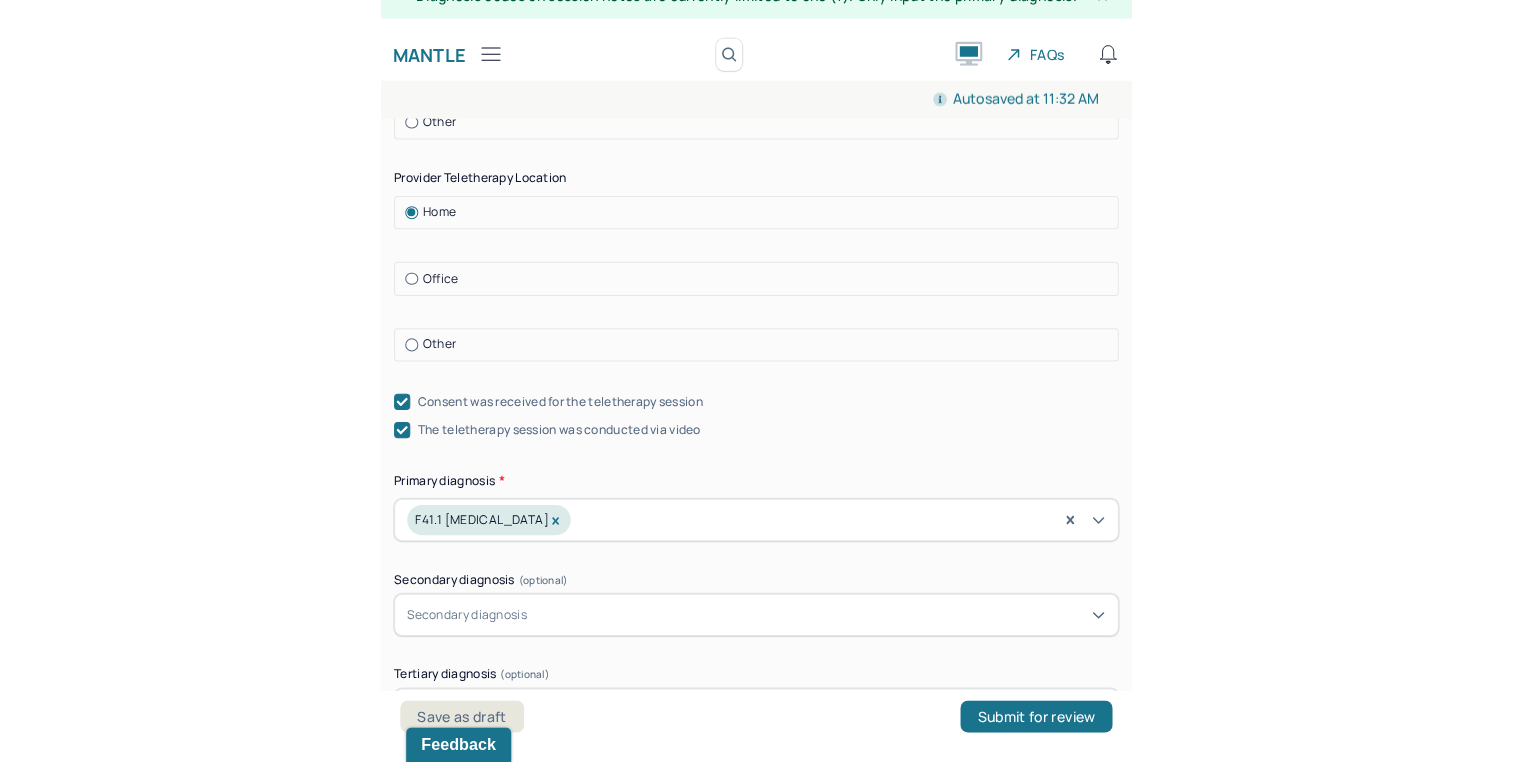 scroll, scrollTop: 0, scrollLeft: 0, axis: both 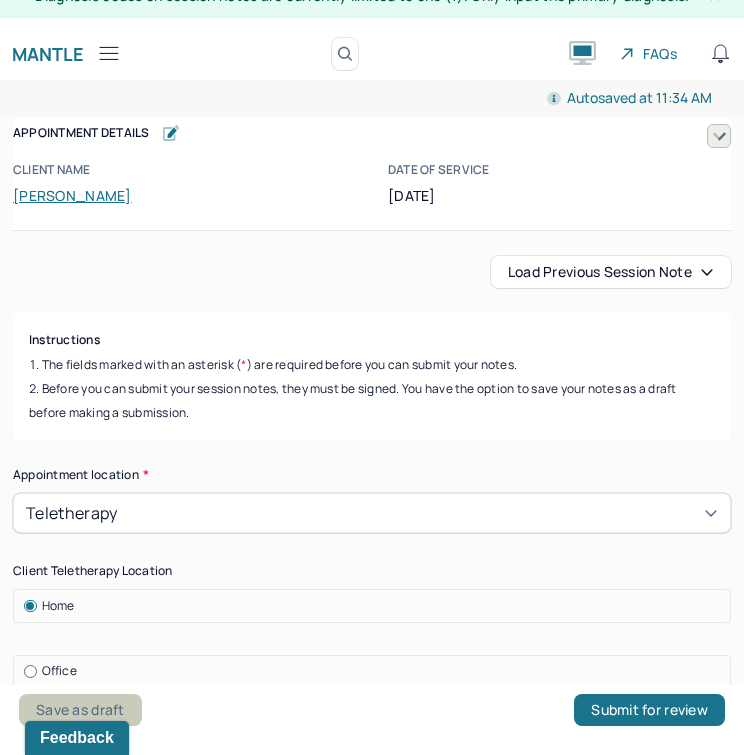 type on "The client has made some progress unpacking trauma" 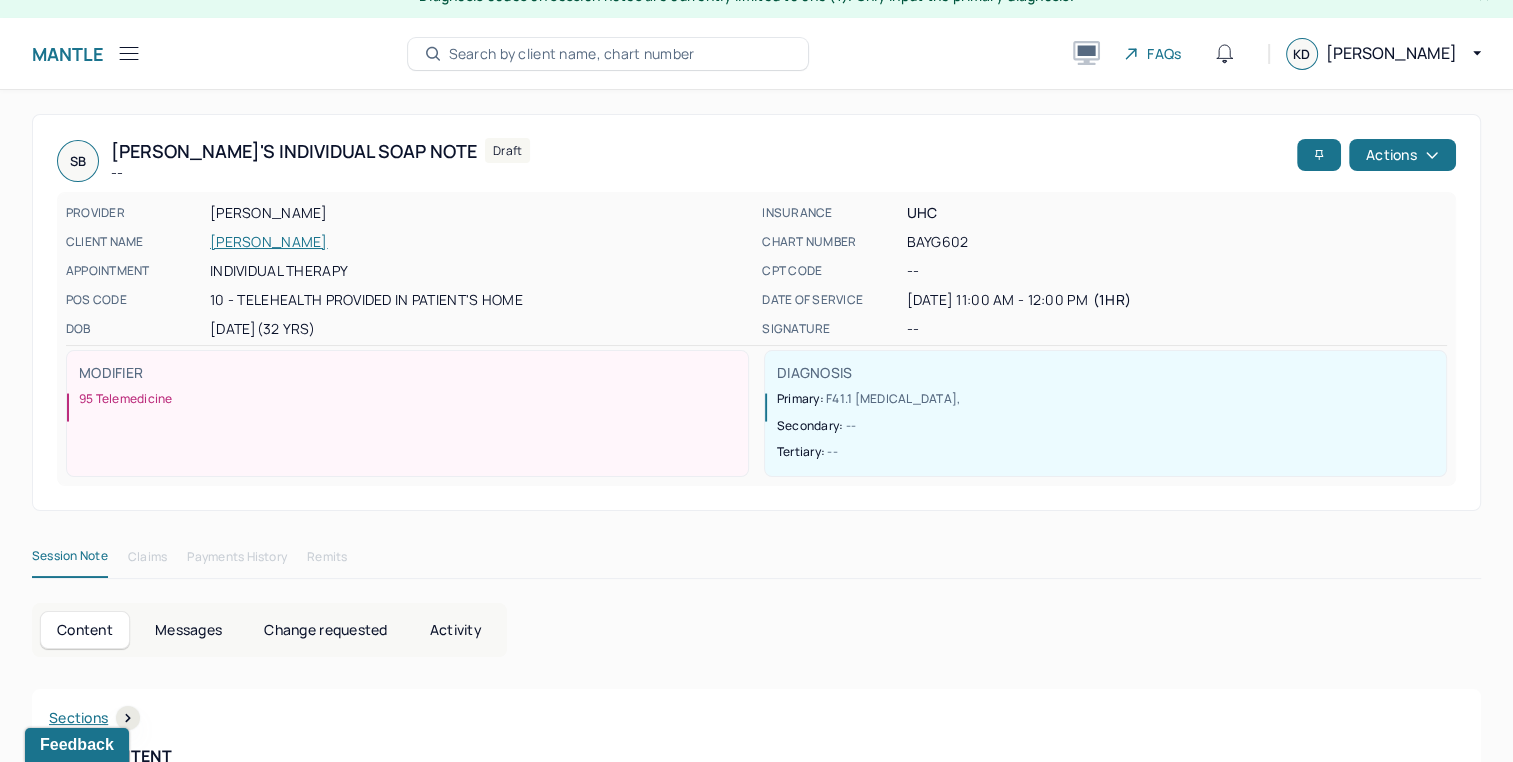 click 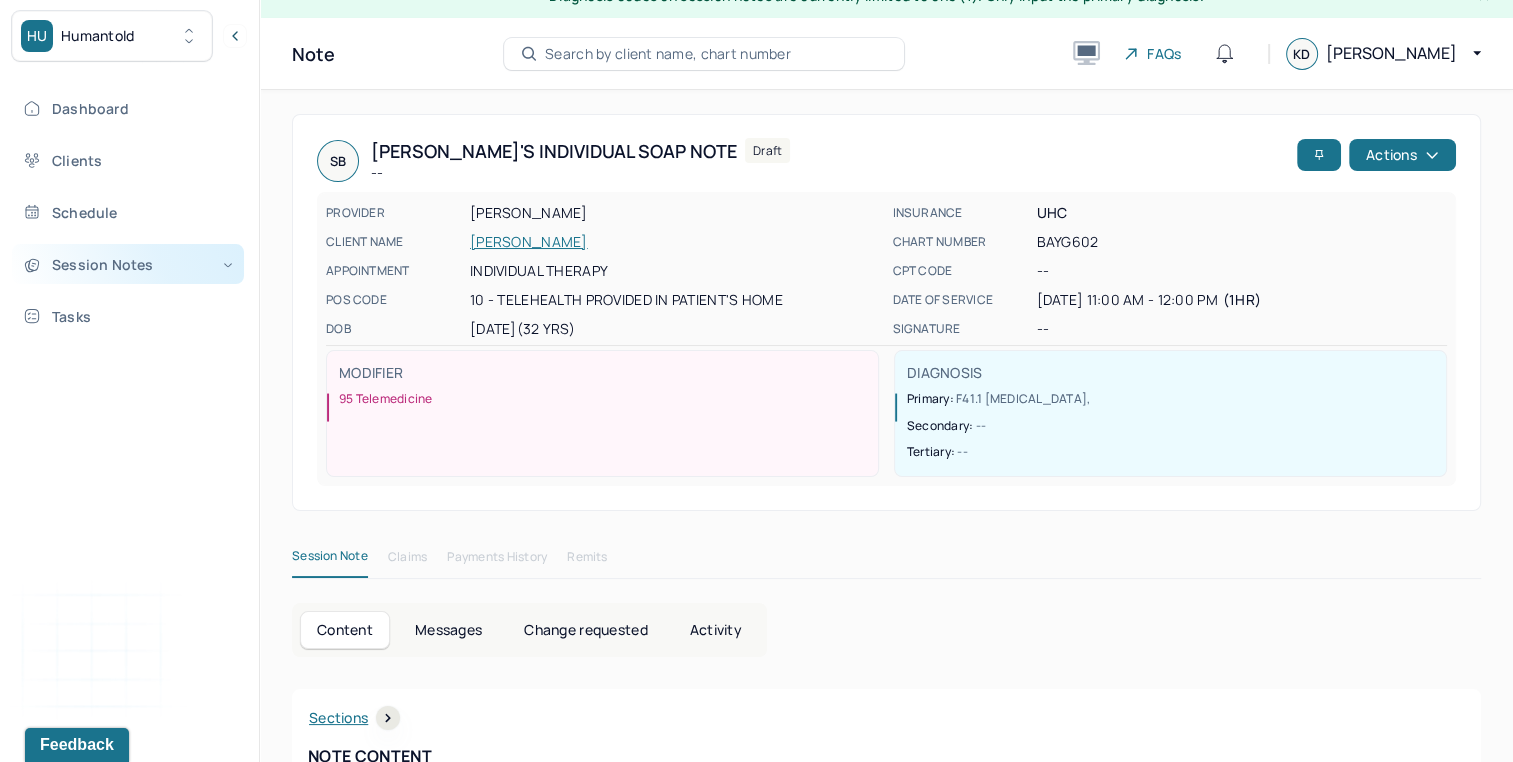 click on "Session Notes" at bounding box center [128, 264] 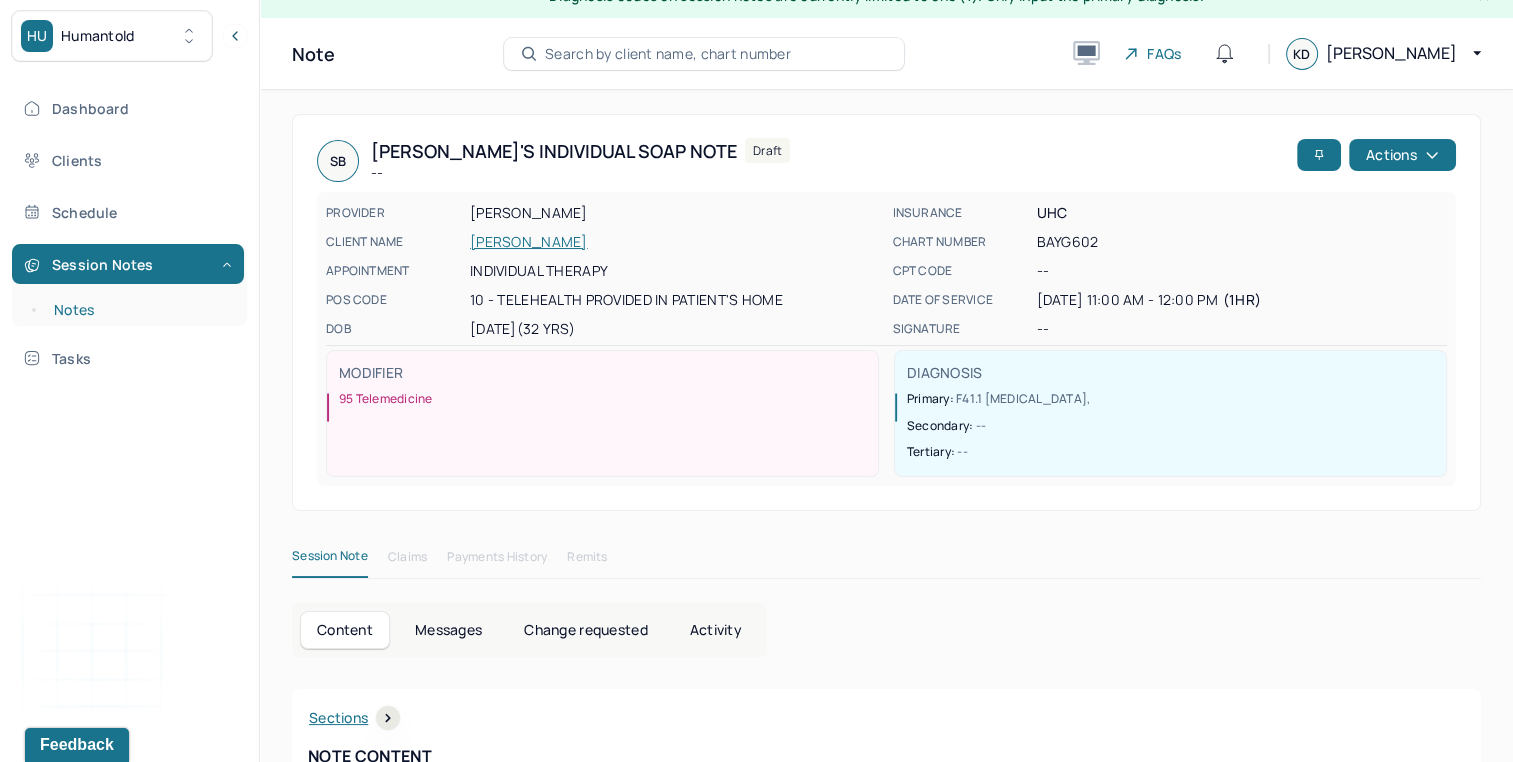 click on "Notes" at bounding box center (139, 310) 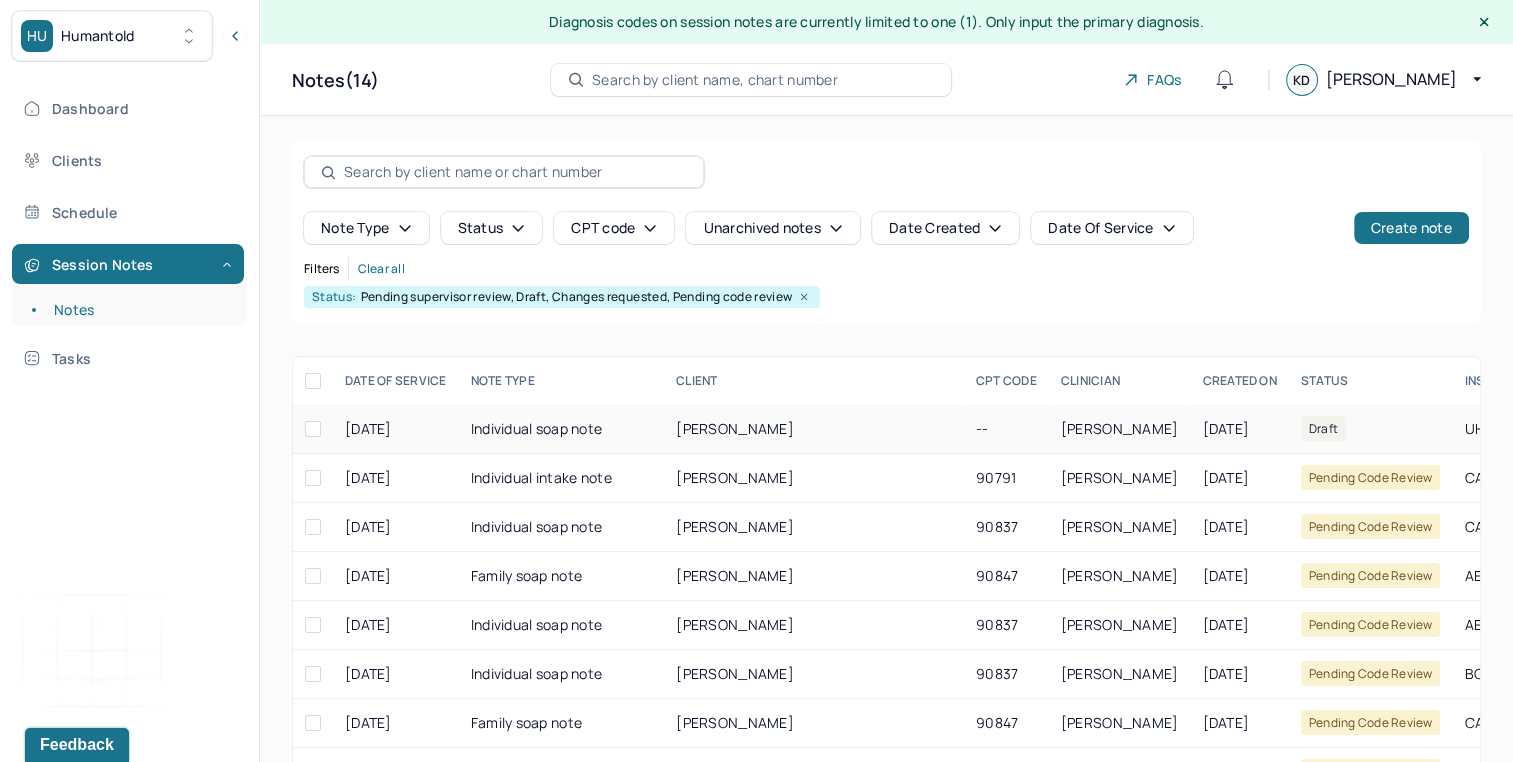 click on "Individual soap note" at bounding box center (562, 429) 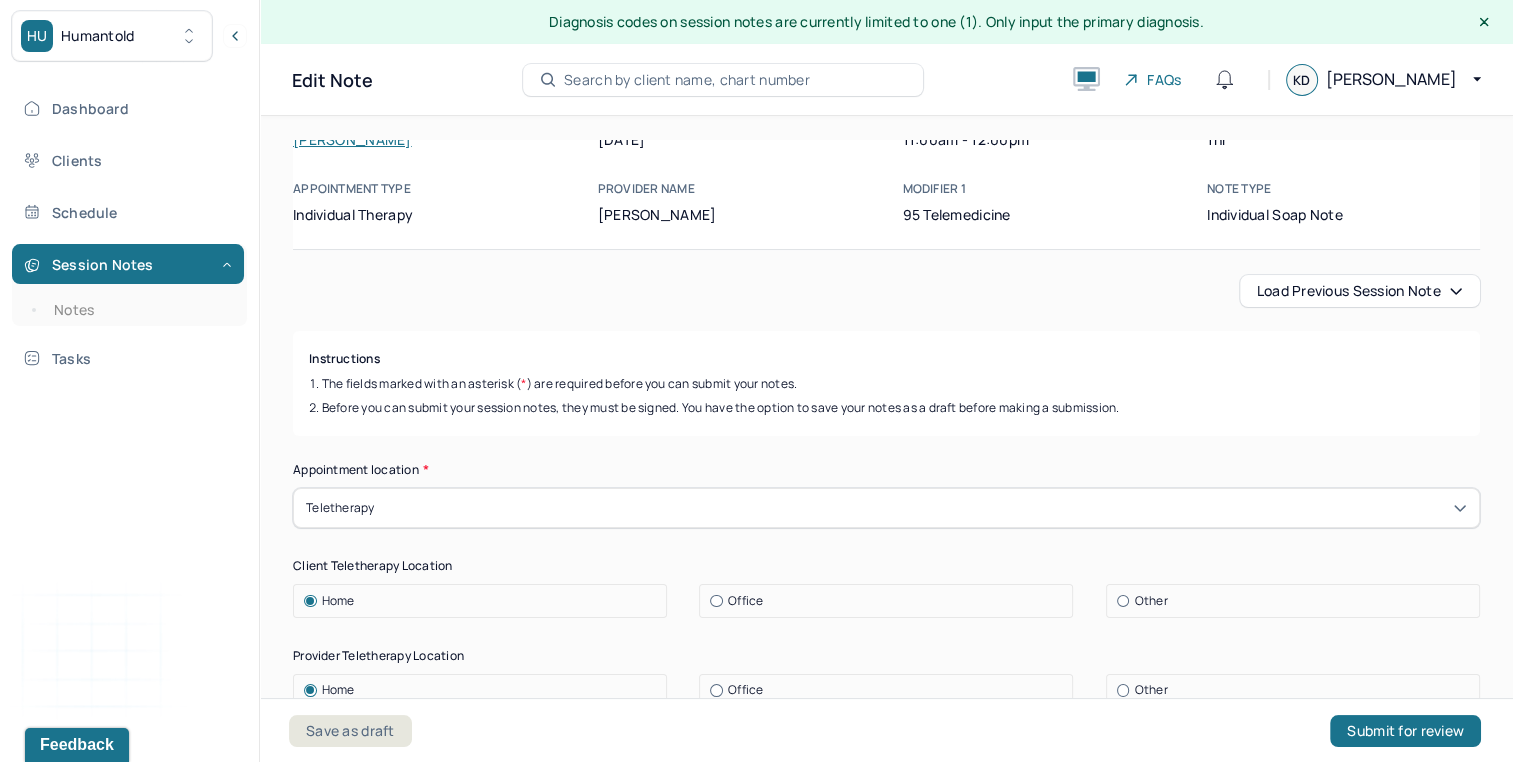 scroll, scrollTop: 0, scrollLeft: 0, axis: both 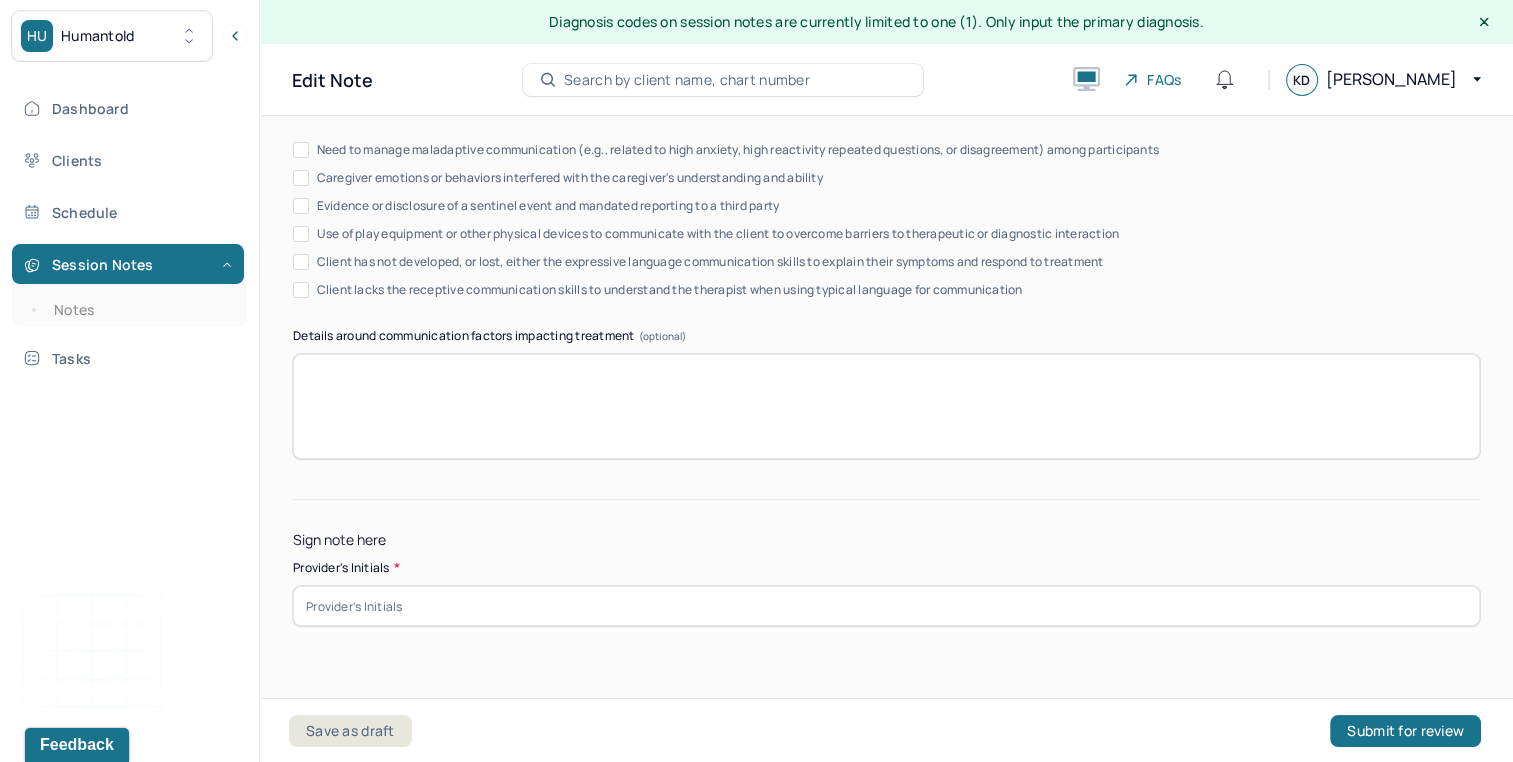 click at bounding box center (886, 606) 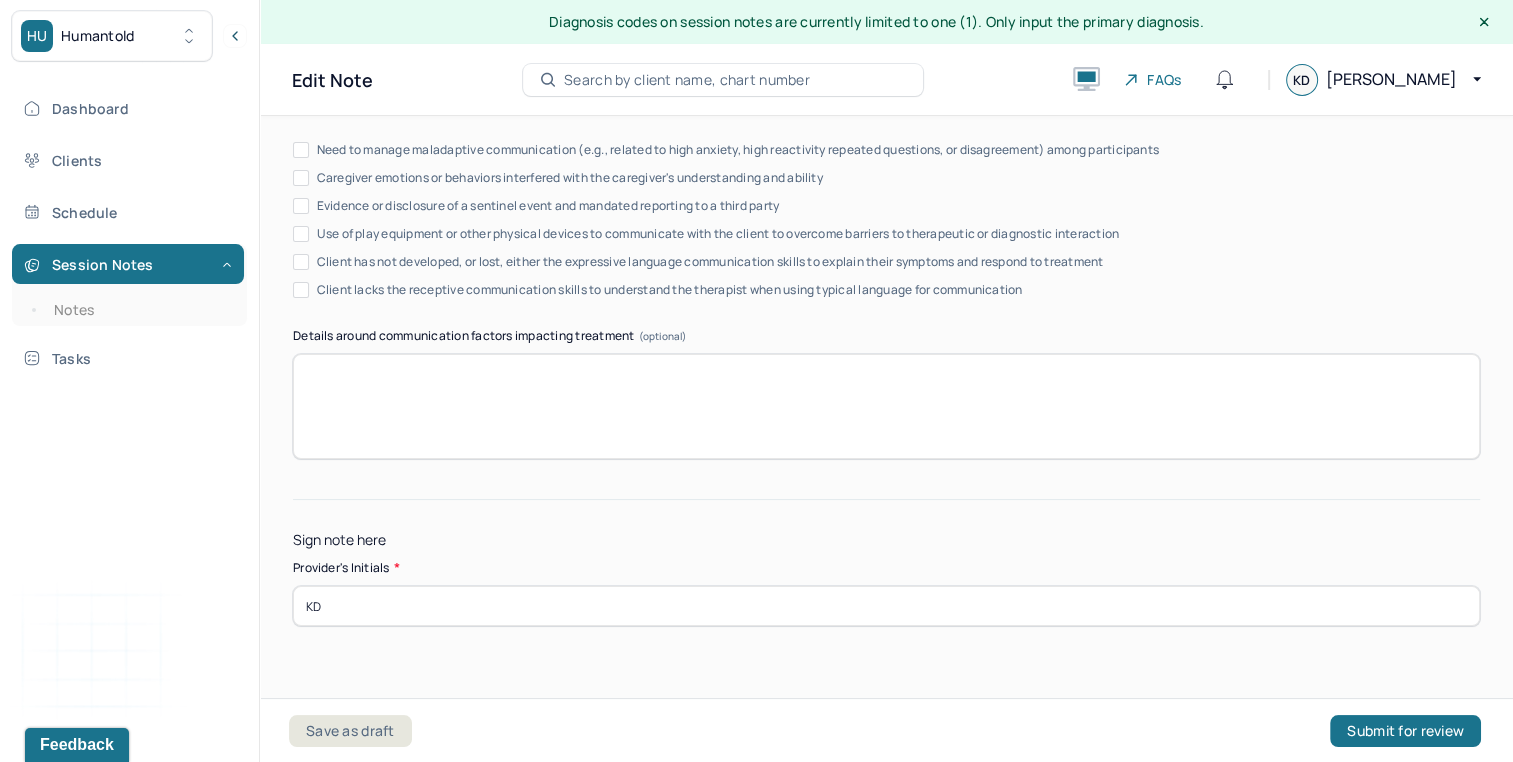 type on "KD" 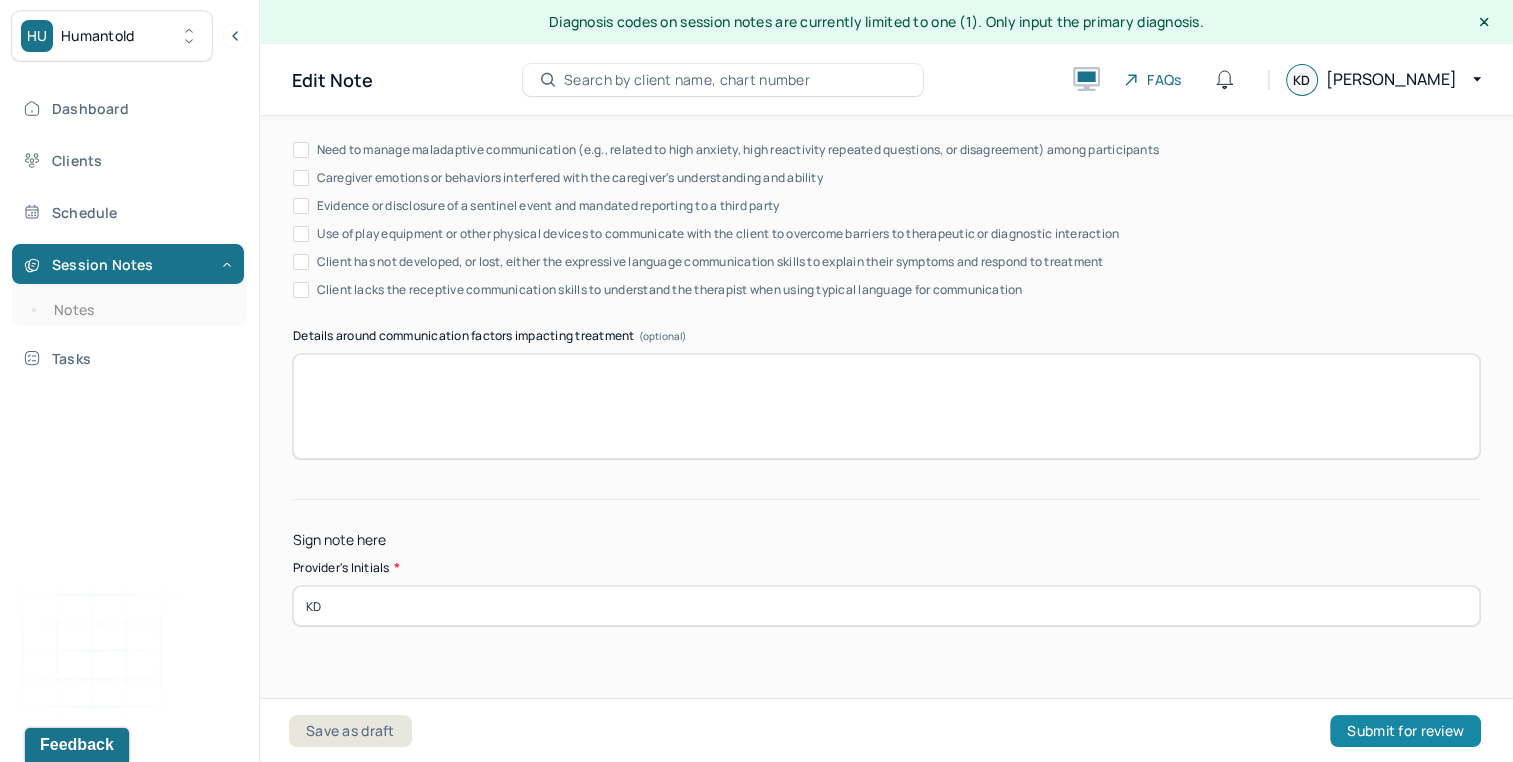 click on "Submit for review" at bounding box center (1405, 731) 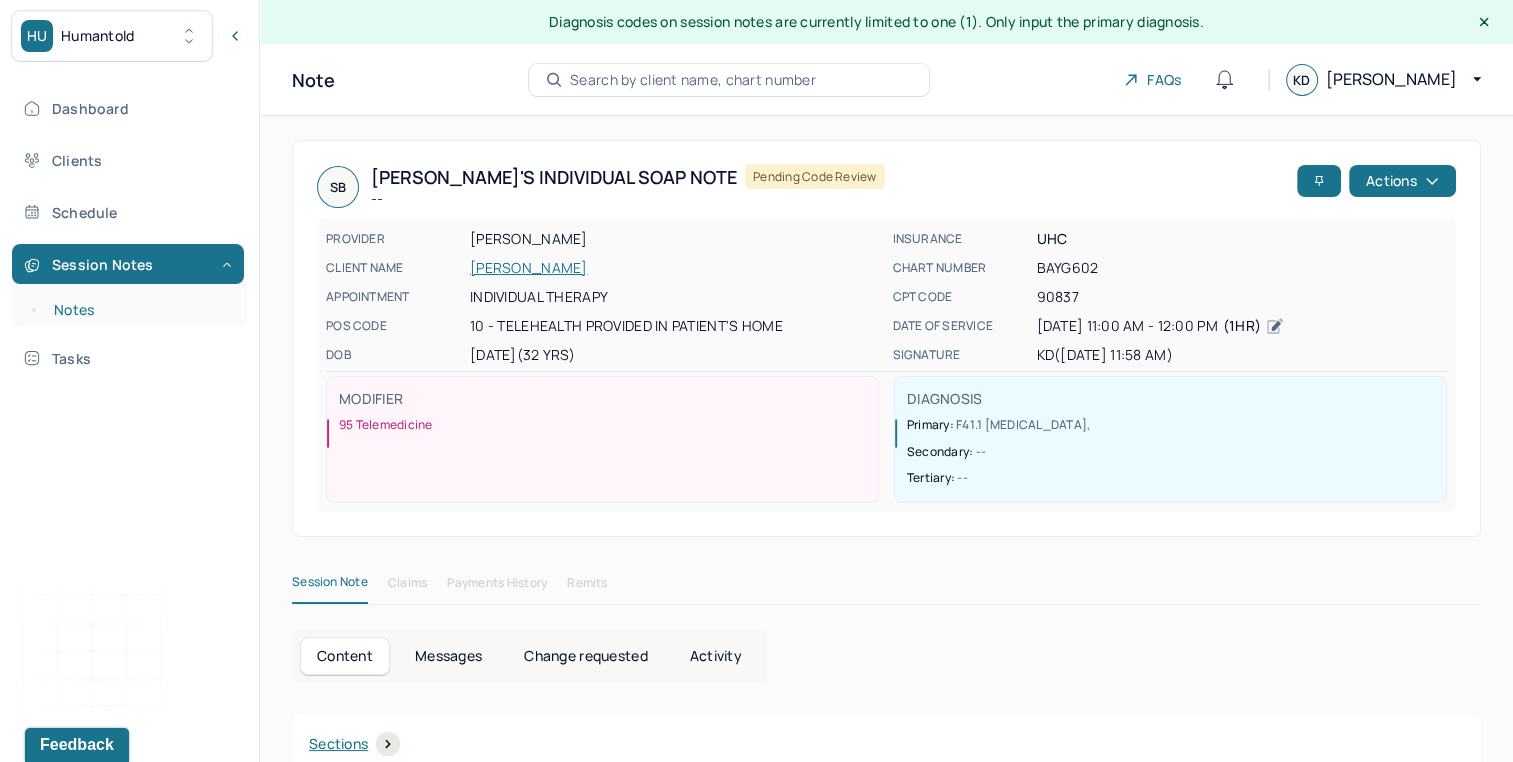 click on "Notes" at bounding box center [139, 310] 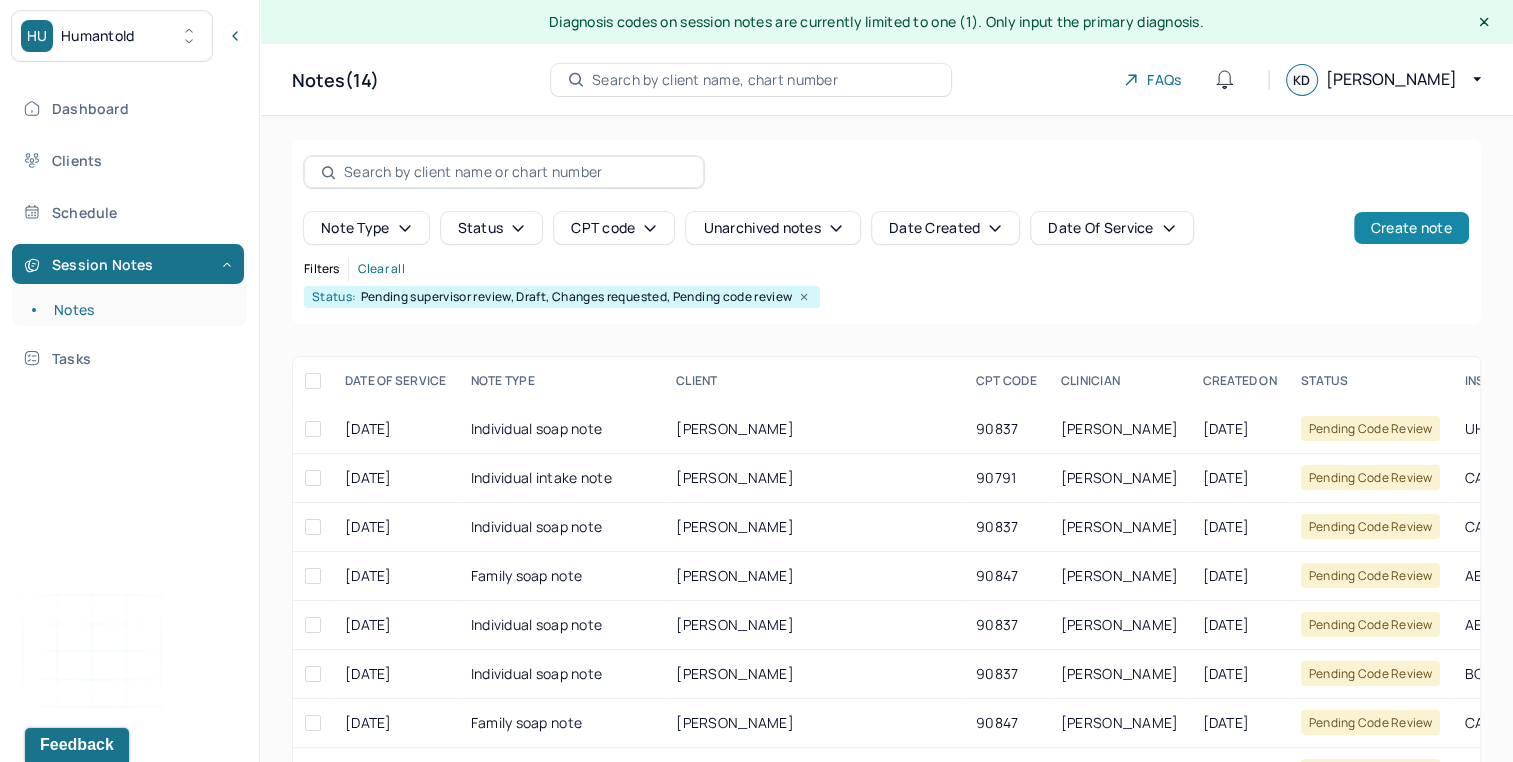 click on "Create note" at bounding box center (1411, 228) 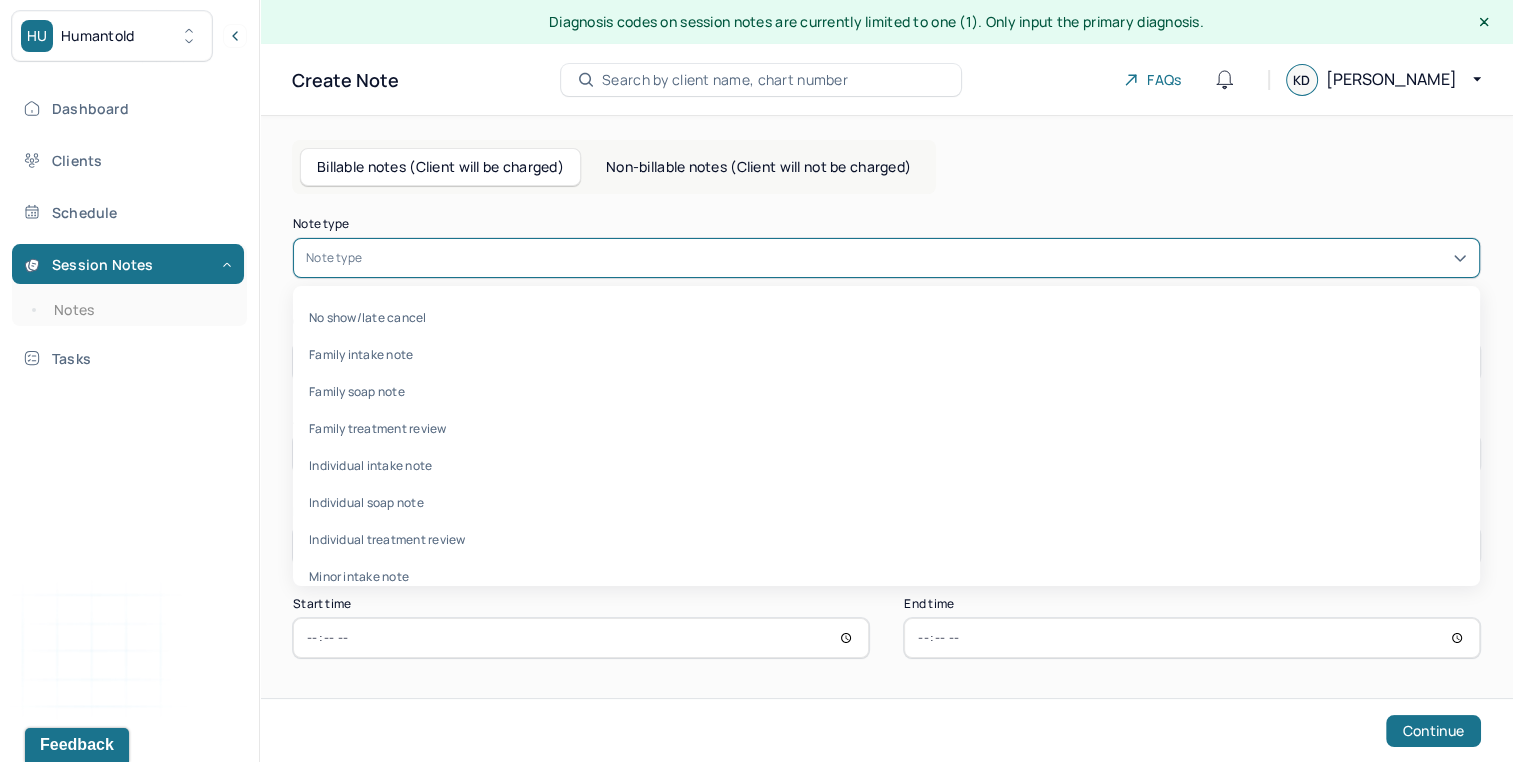 click on "Note type" at bounding box center [886, 258] 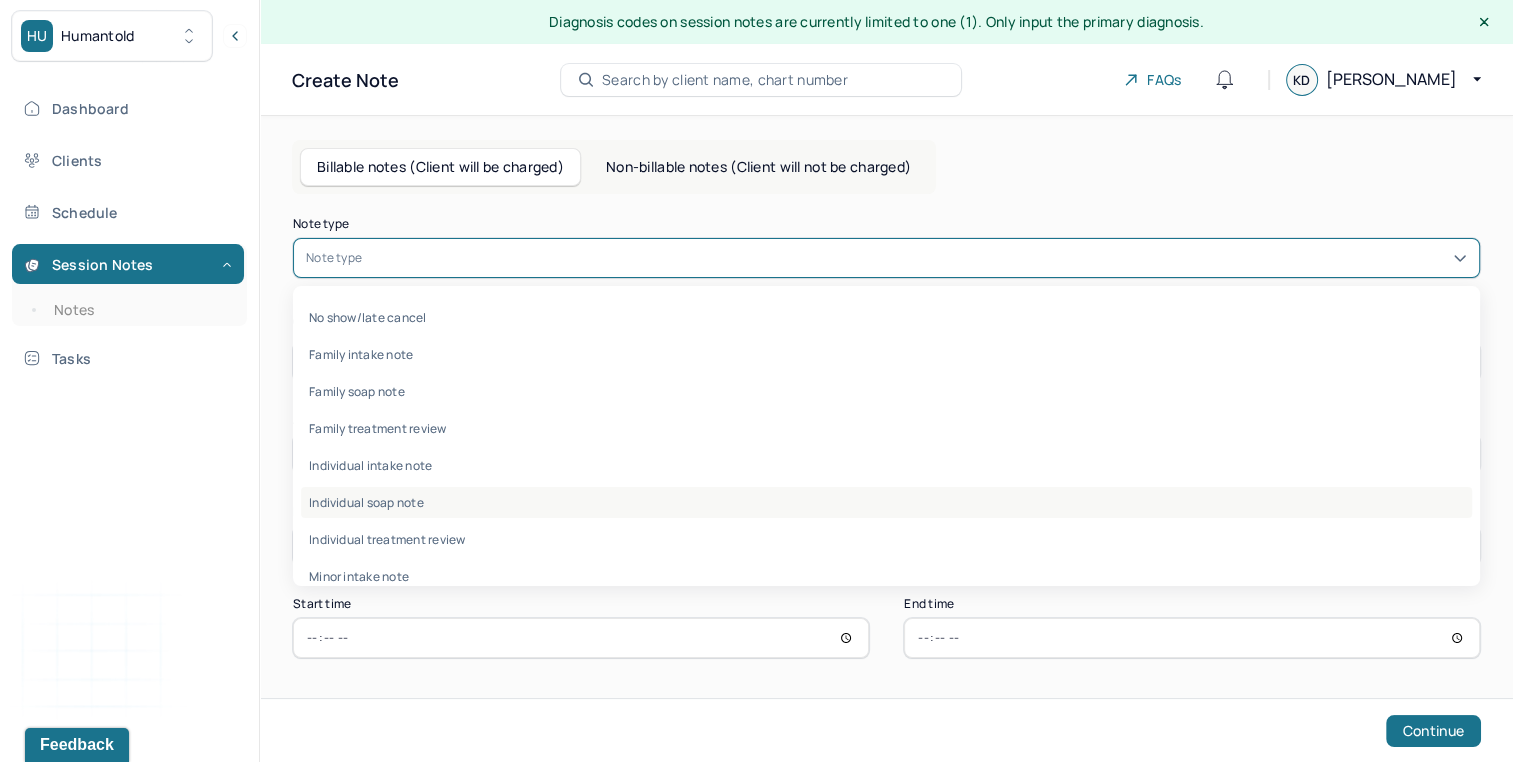 click on "Individual soap note" at bounding box center (886, 502) 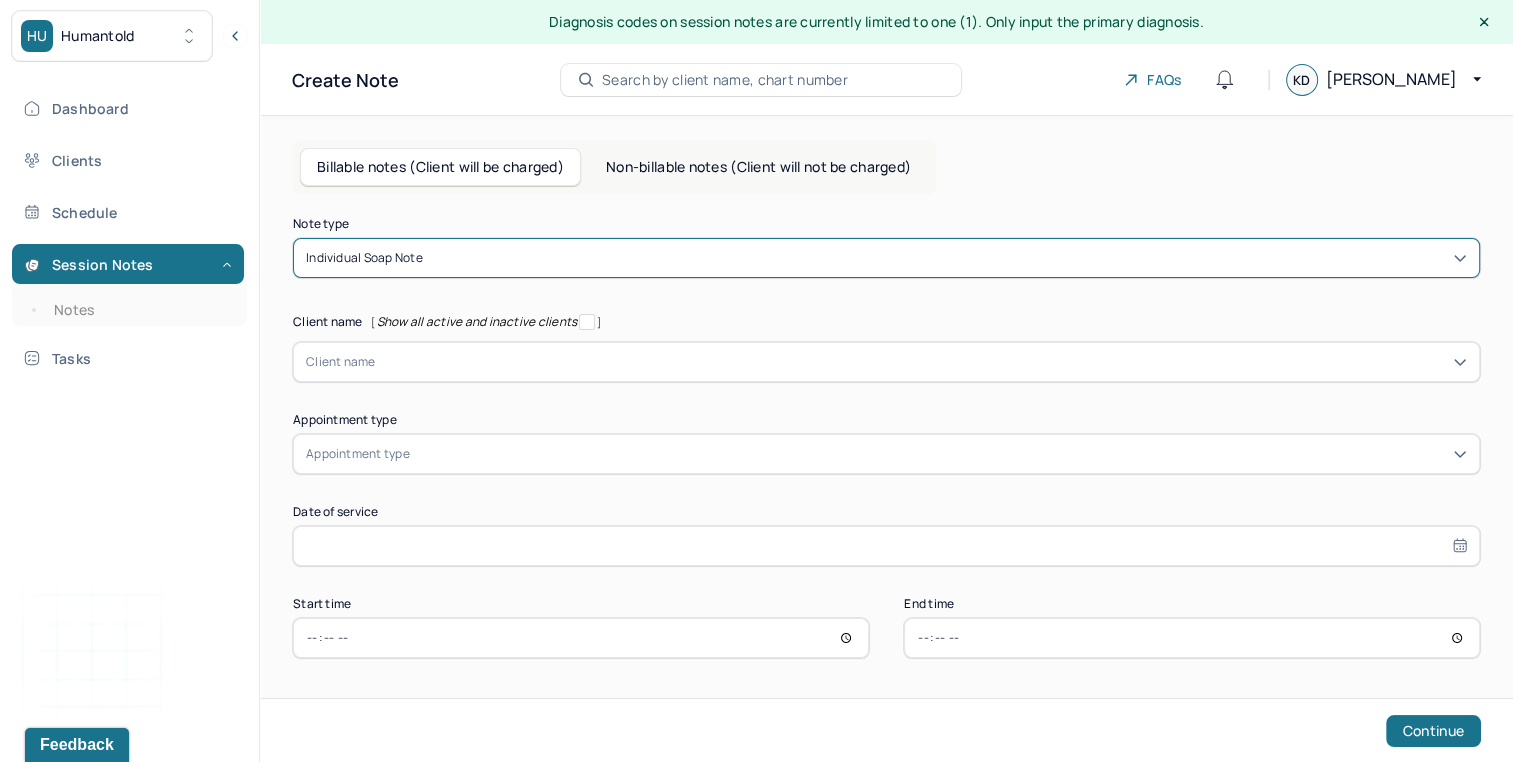 click at bounding box center (921, 362) 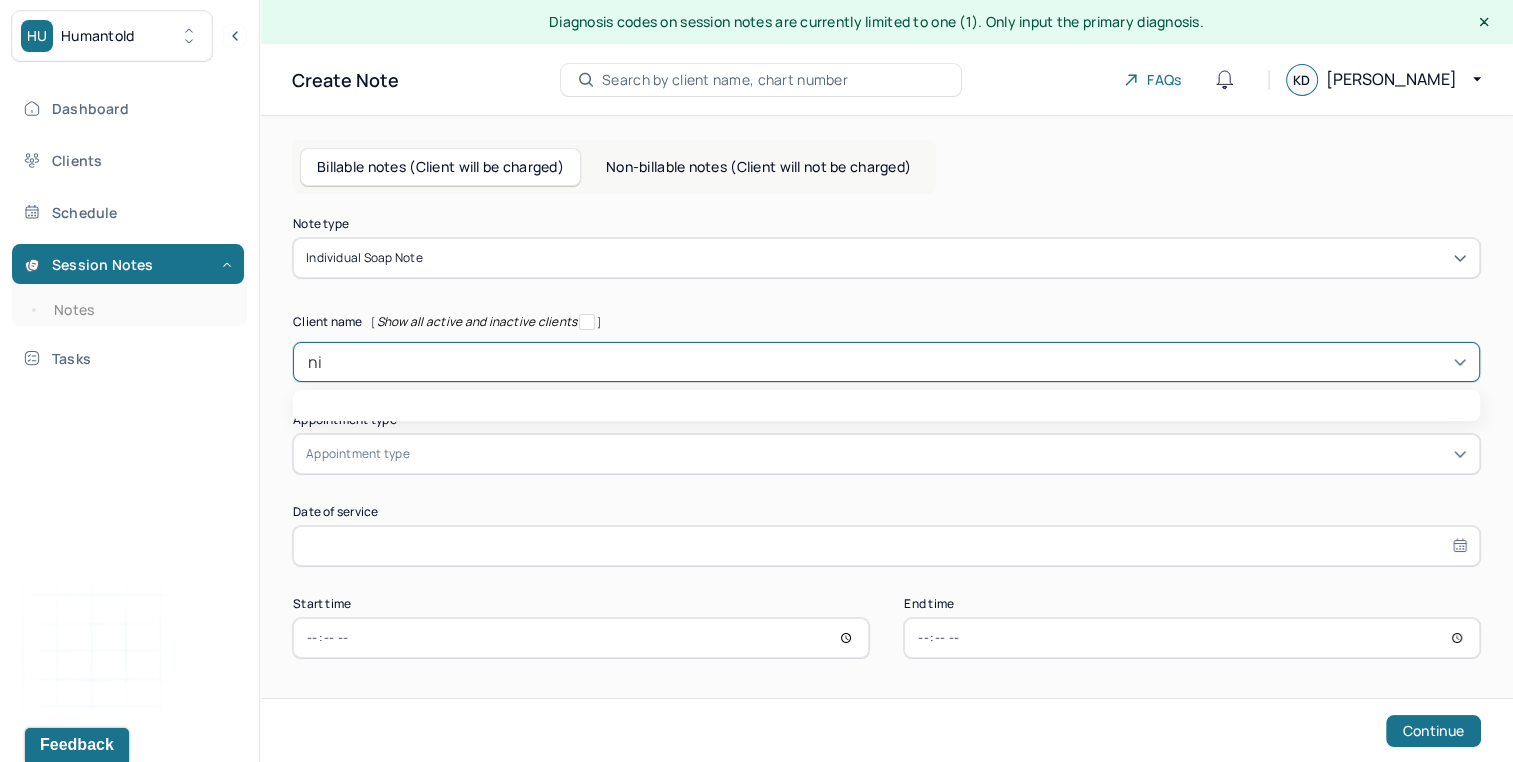 type on "nic" 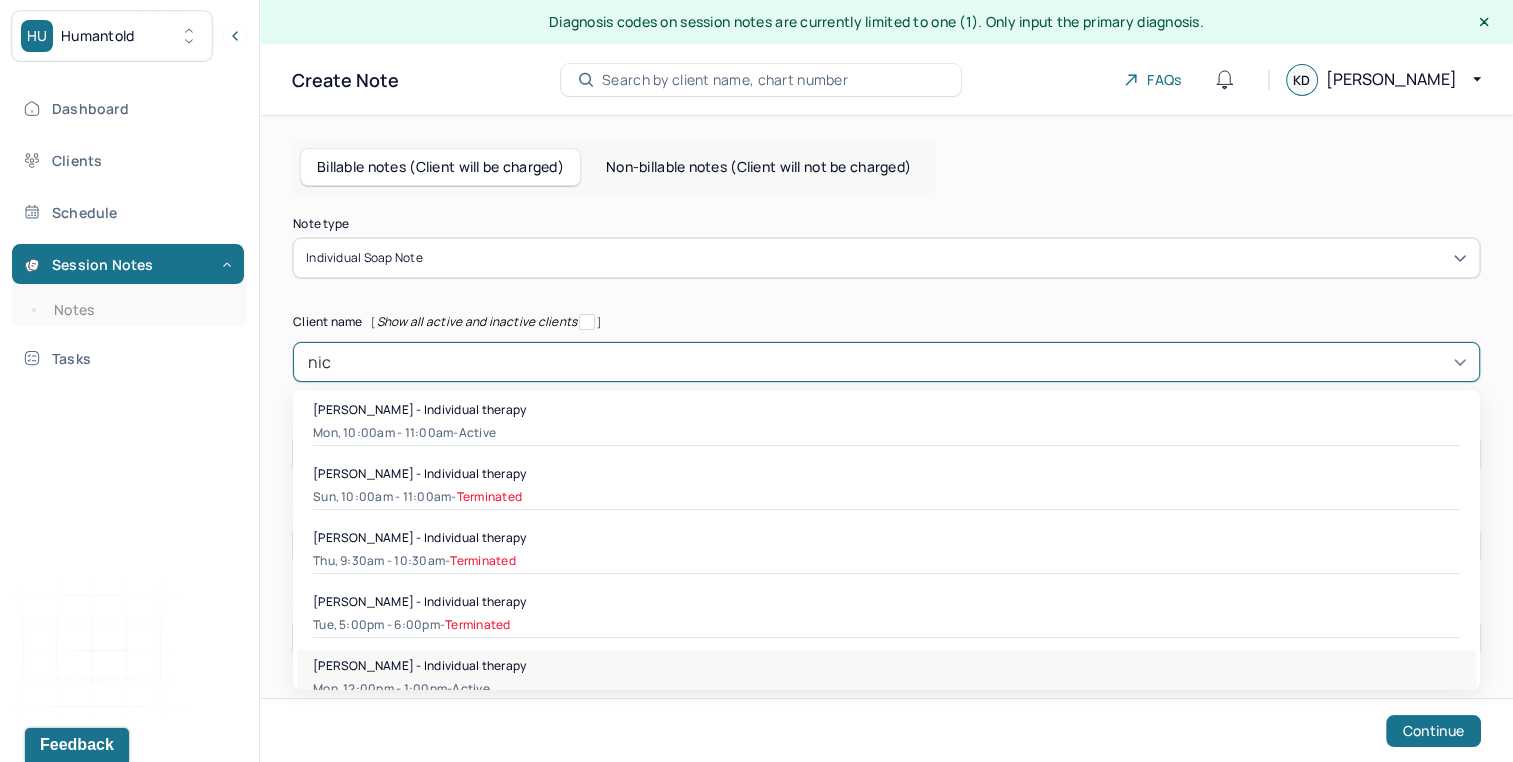 click on "[PERSON_NAME] - Individual therapy Mon, 12:00pm - 1:00pm  -  active" at bounding box center (886, 679) 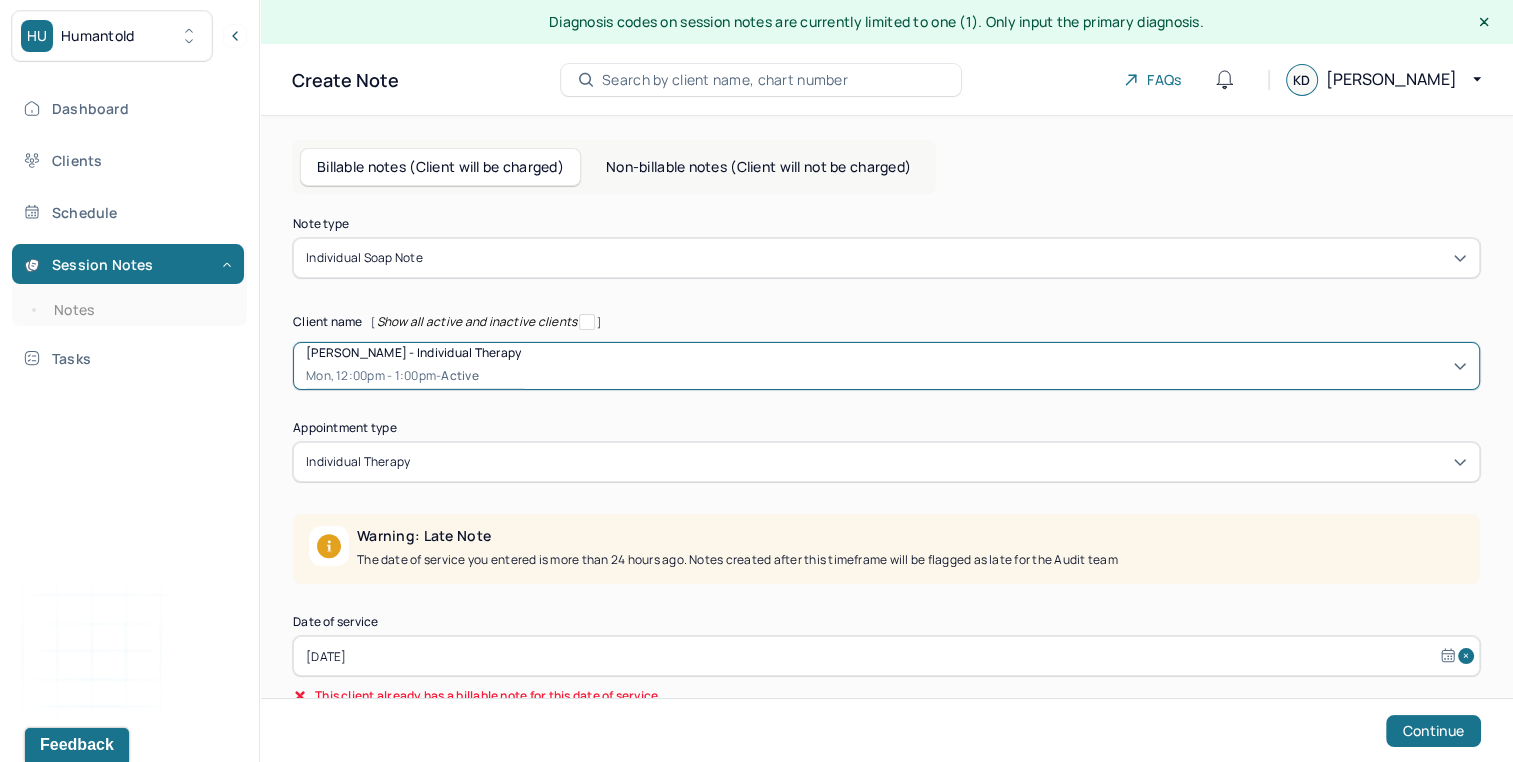 scroll, scrollTop: 142, scrollLeft: 0, axis: vertical 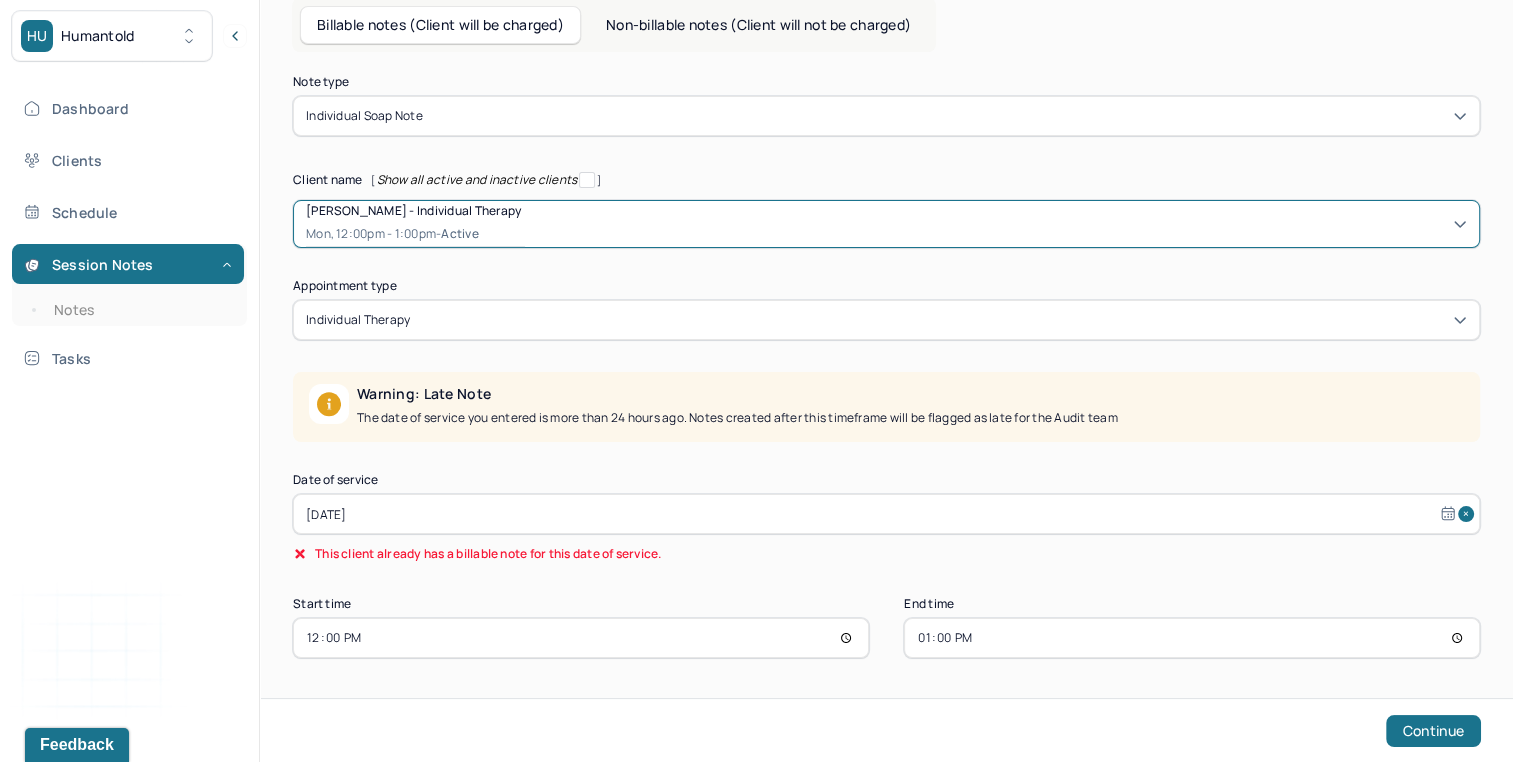 select on "5" 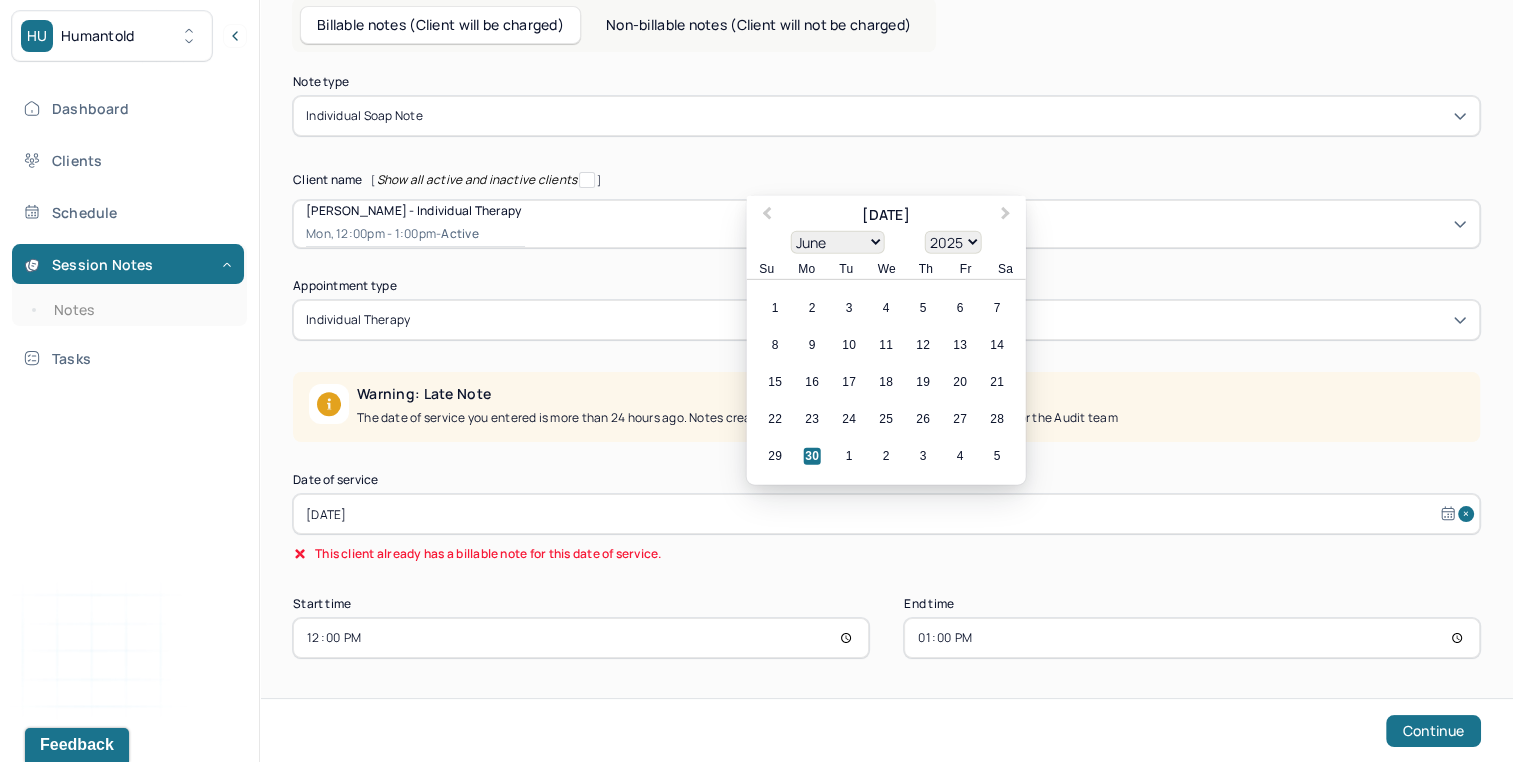 click on "[DATE]" at bounding box center (886, 514) 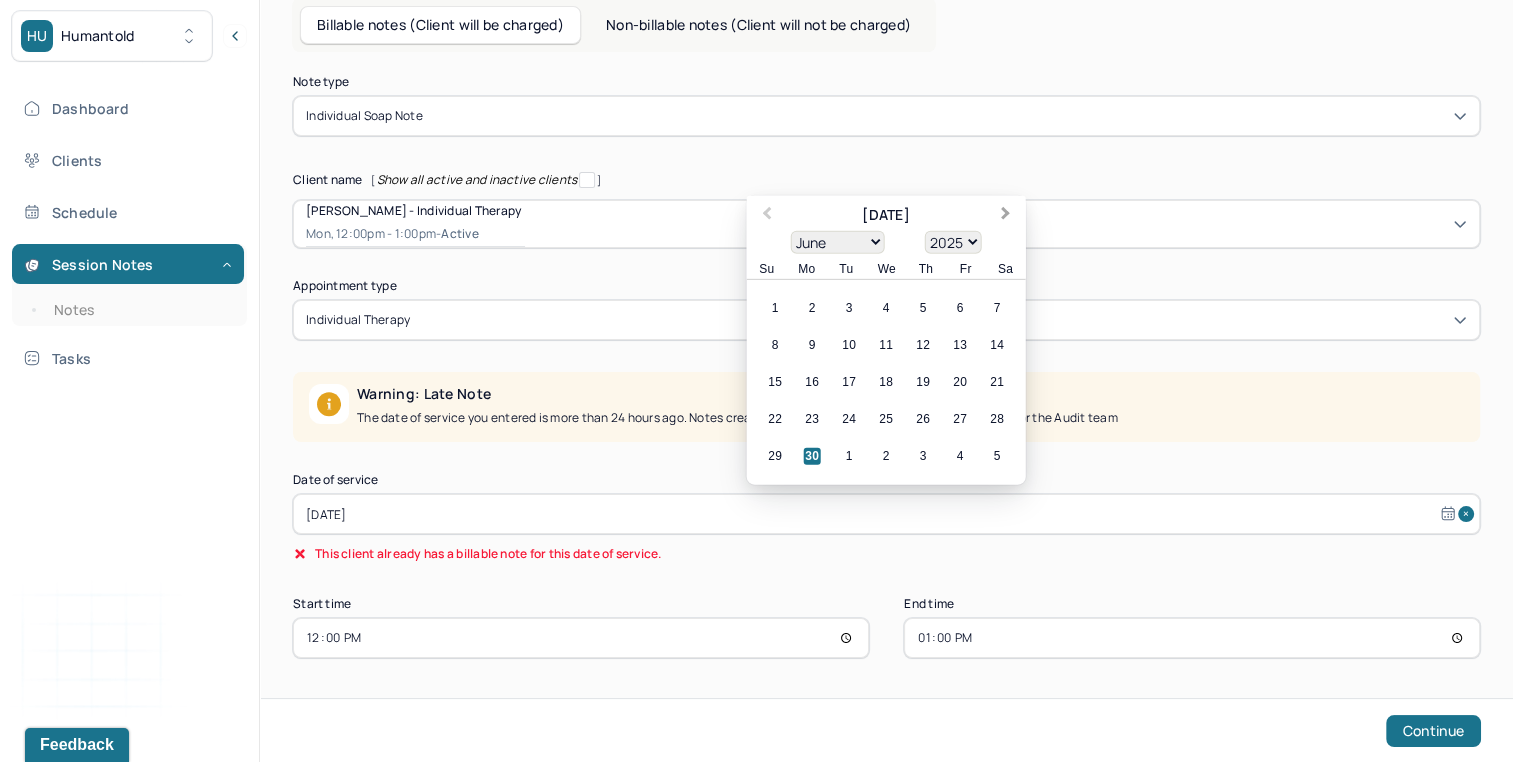 click on "Next Month" at bounding box center (1008, 217) 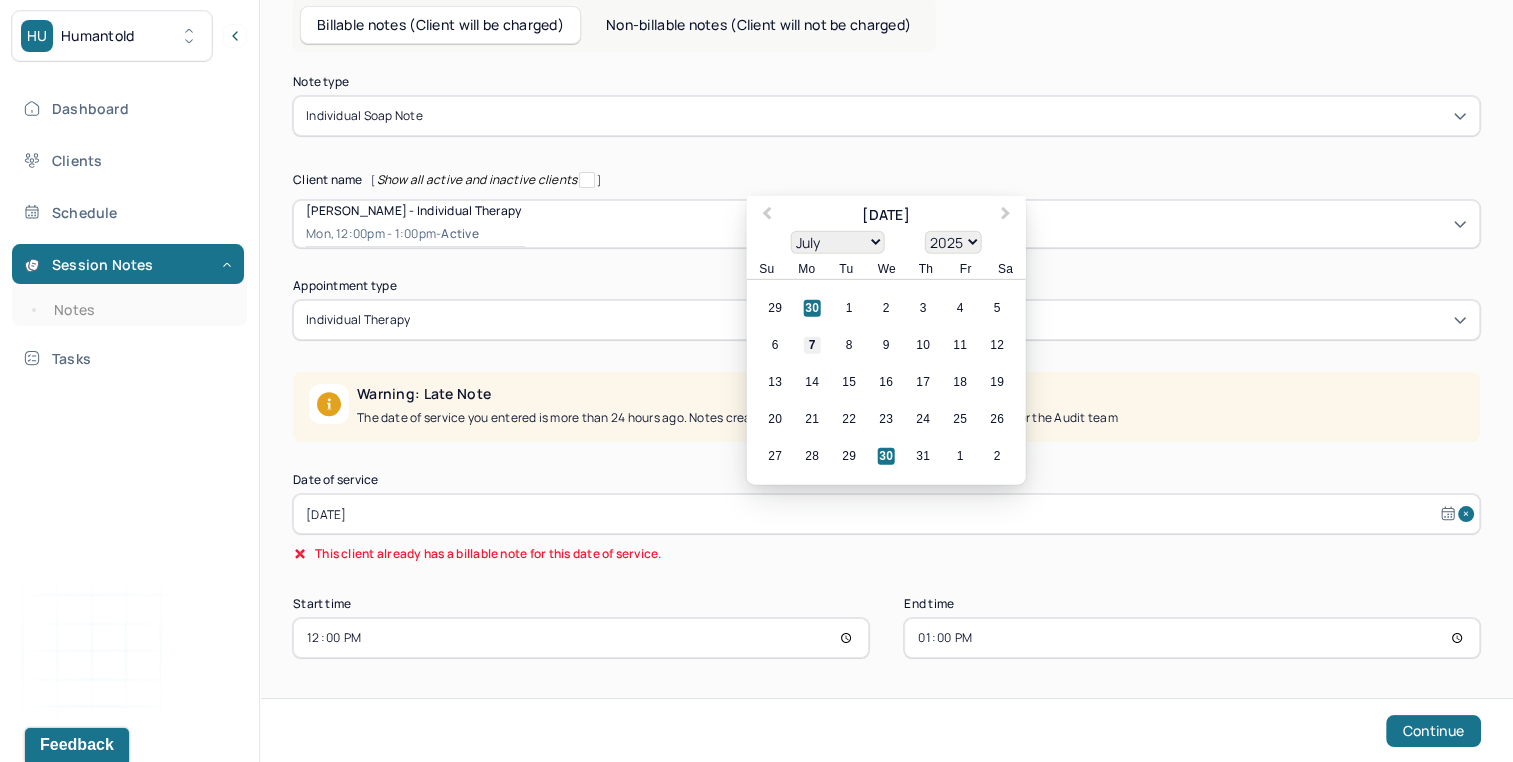 click on "7" at bounding box center (812, 345) 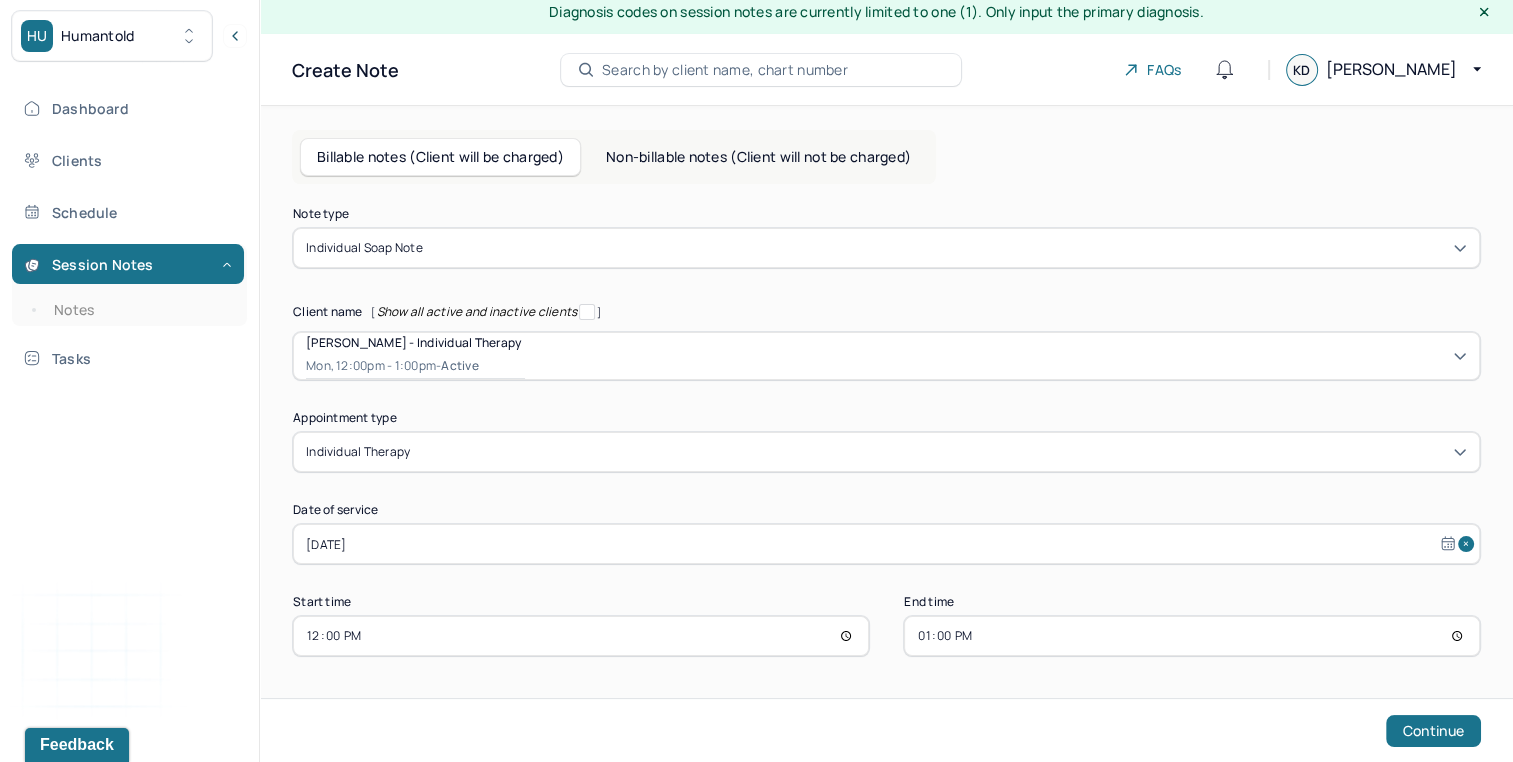 scroll, scrollTop: 8, scrollLeft: 0, axis: vertical 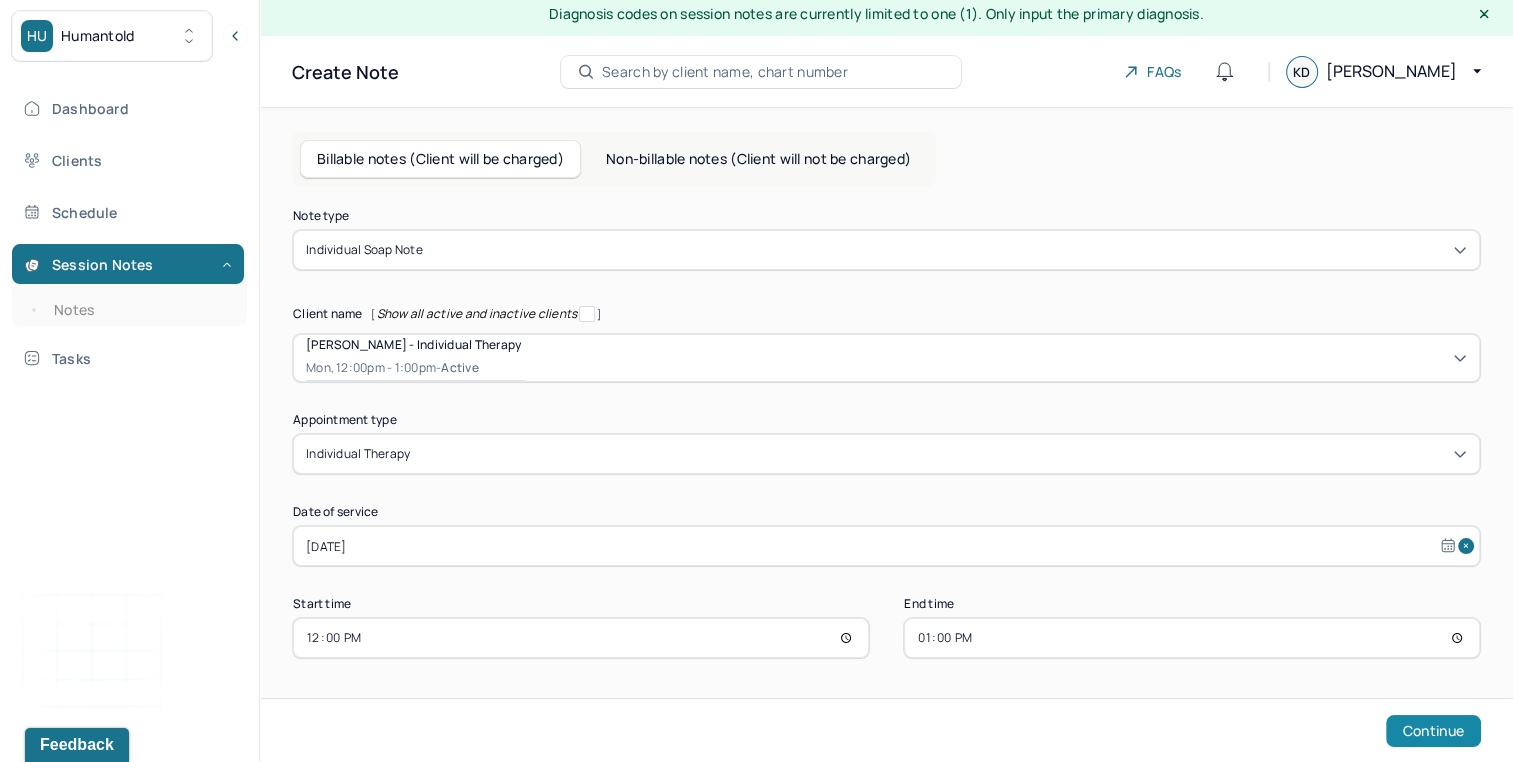 click on "Continue" at bounding box center [1433, 731] 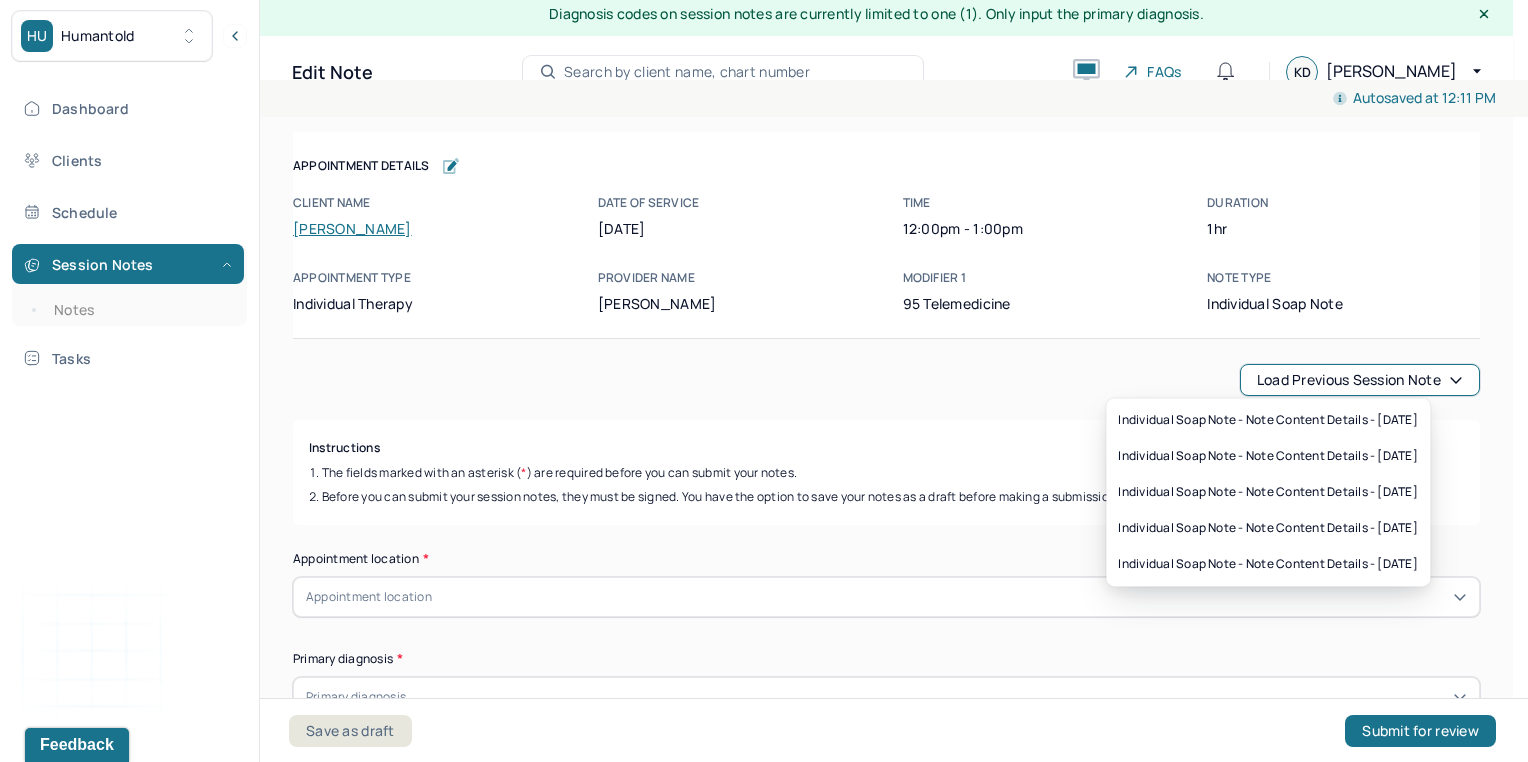 click on "Load previous session note" at bounding box center [1360, 380] 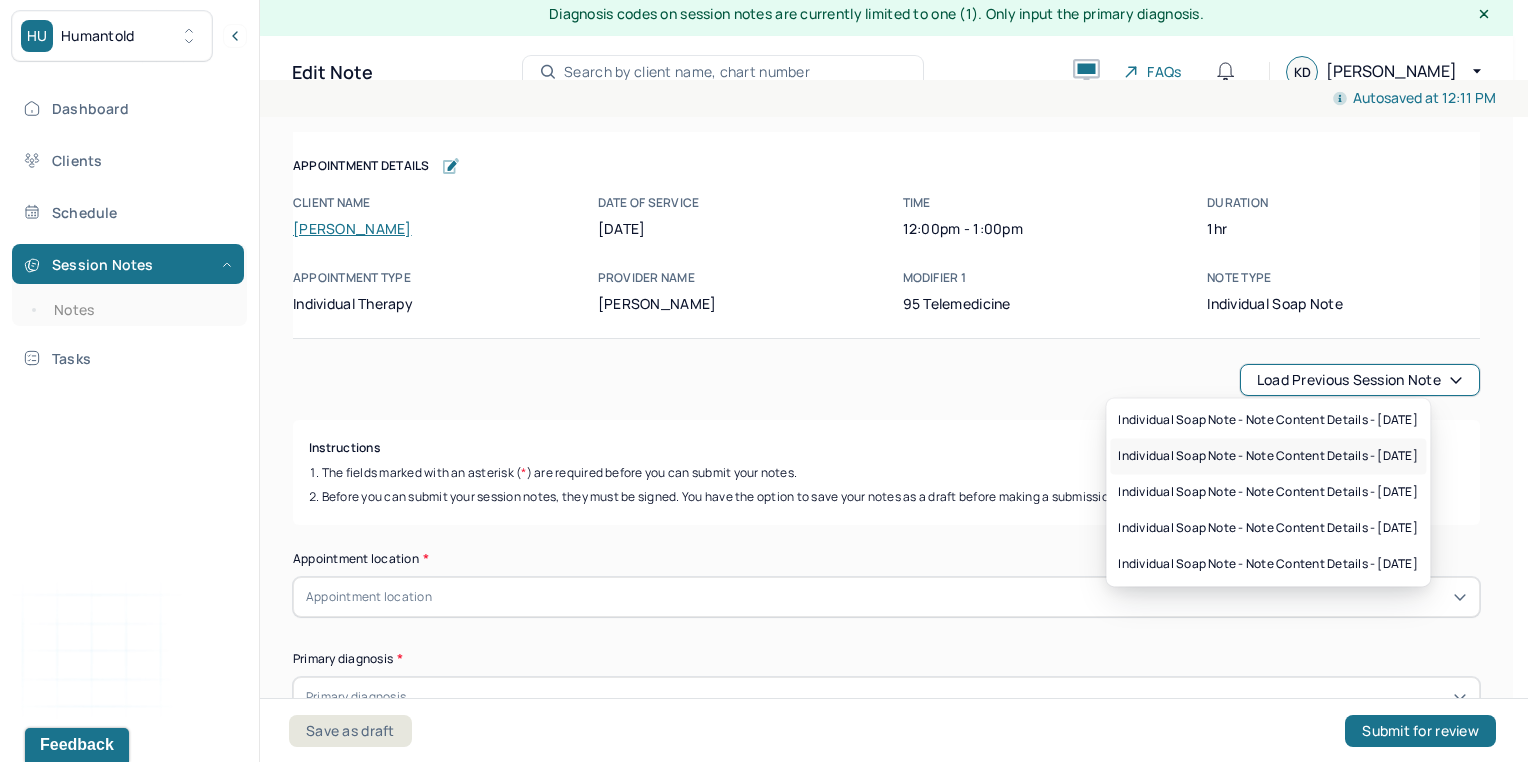 click on "Individual soap note   - Note content Details -   [DATE]" at bounding box center [1268, 456] 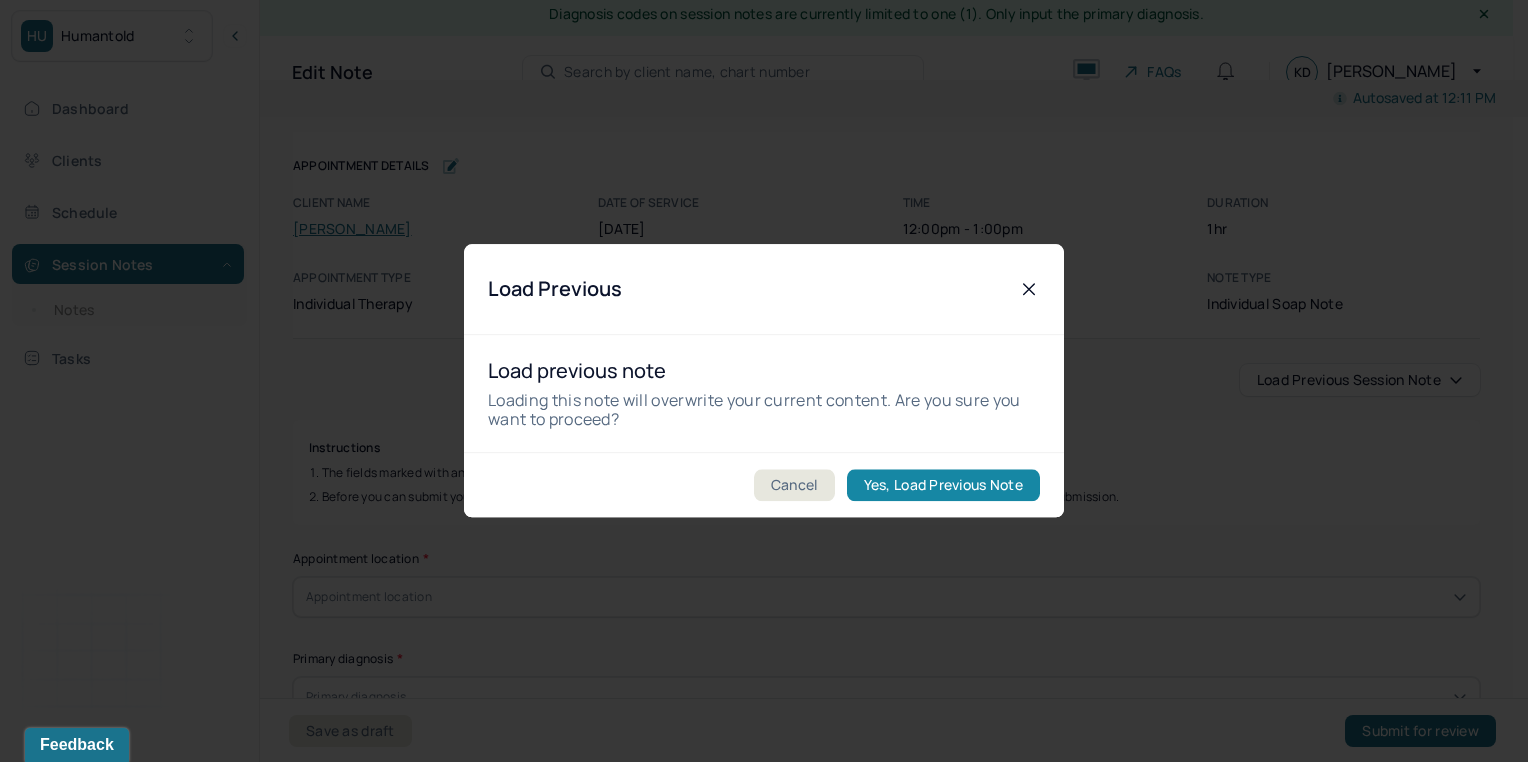 click on "Yes, Load Previous Note" at bounding box center [943, 486] 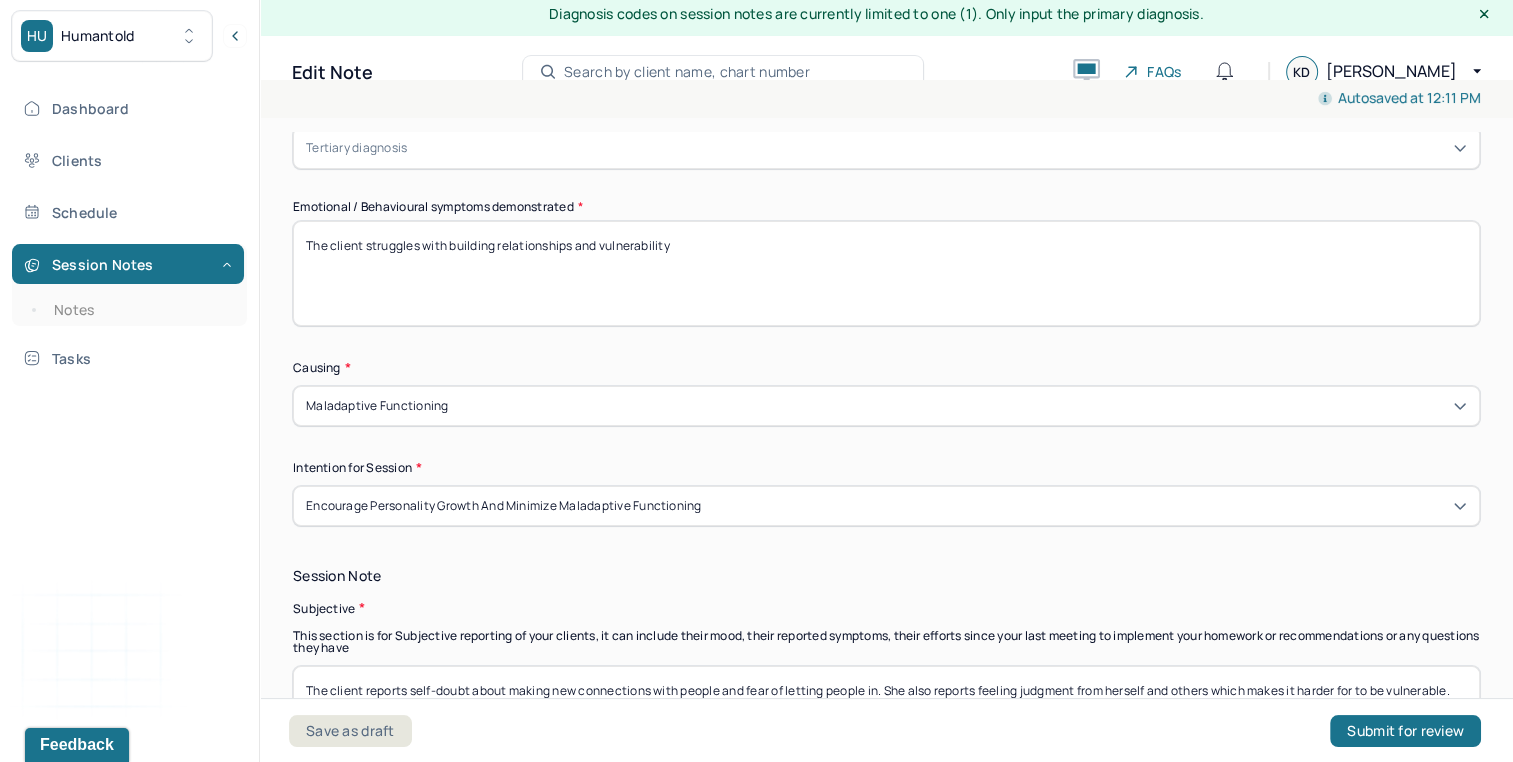 scroll, scrollTop: 1000, scrollLeft: 0, axis: vertical 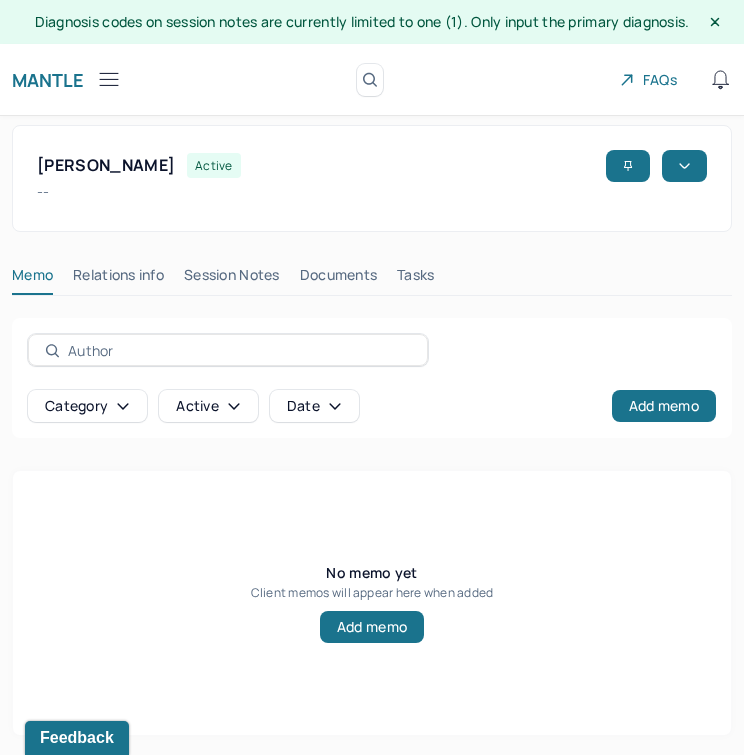 click on "Session Notes" at bounding box center [232, 279] 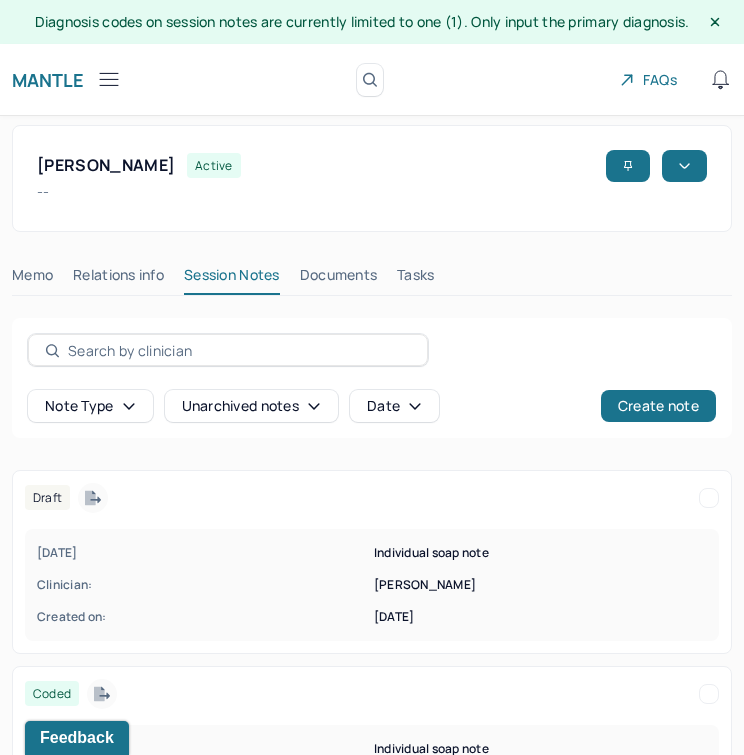 click on "[DATE]" at bounding box center (203, 749) 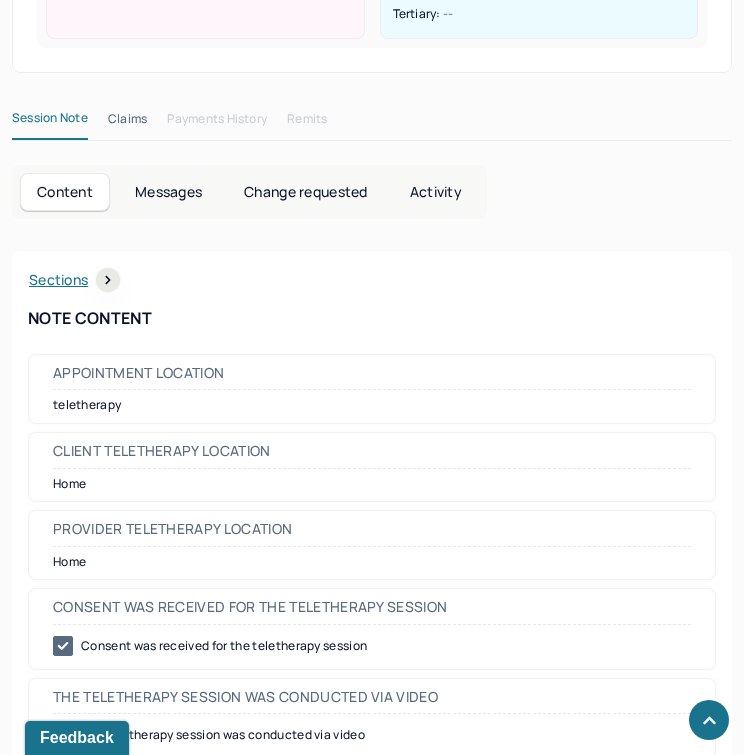 scroll, scrollTop: 685, scrollLeft: 0, axis: vertical 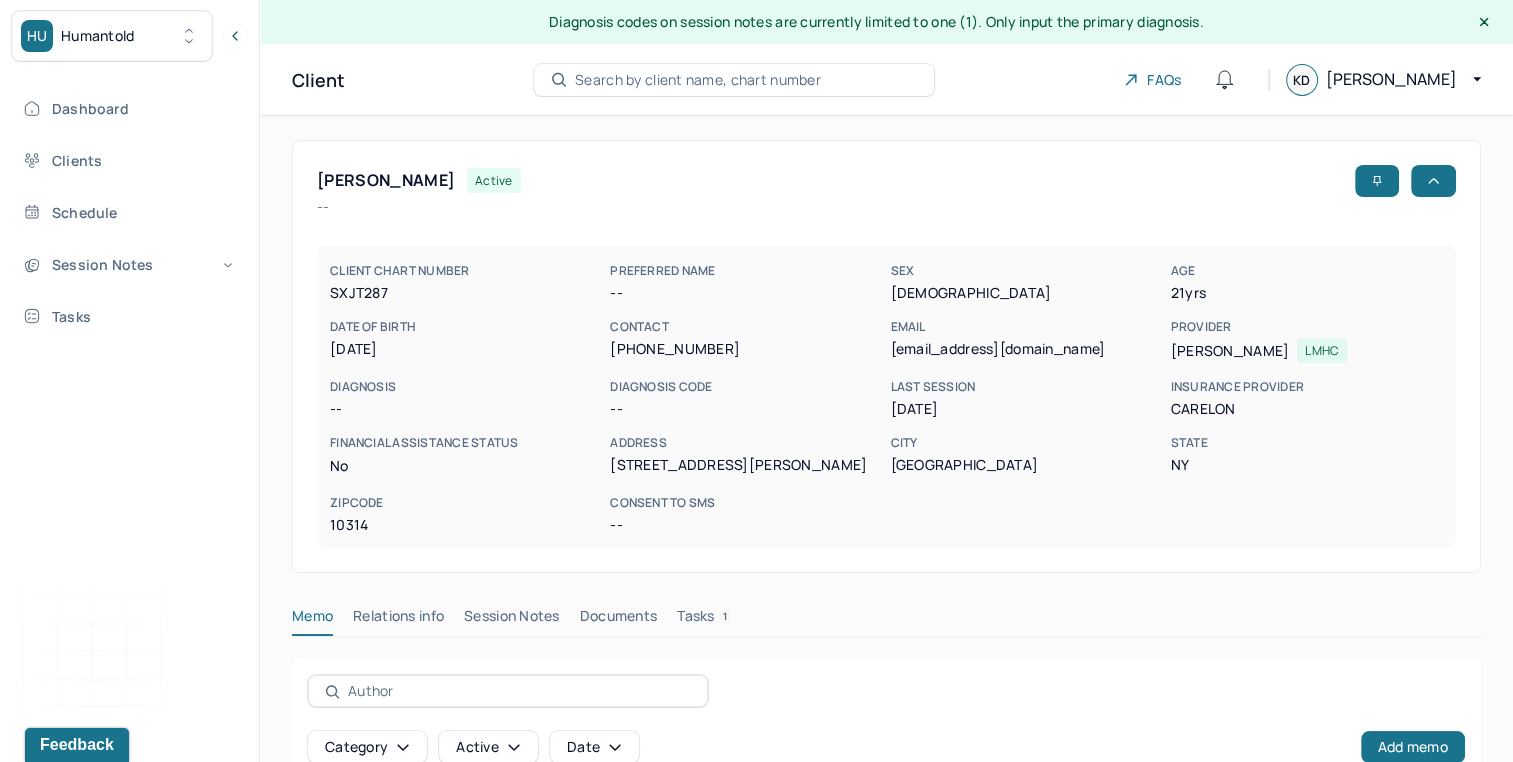 click on "Session Notes" at bounding box center (512, 620) 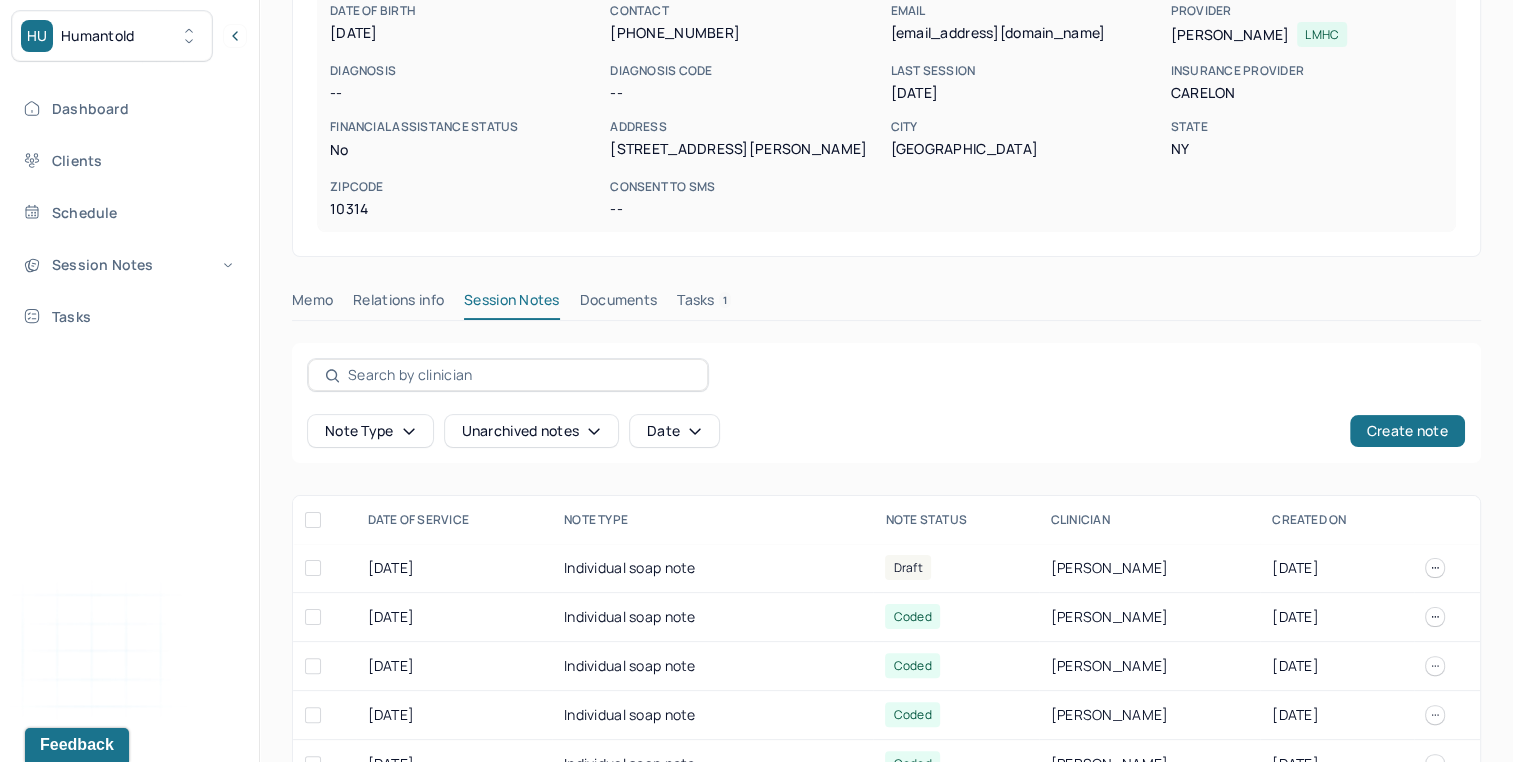 scroll, scrollTop: 329, scrollLeft: 0, axis: vertical 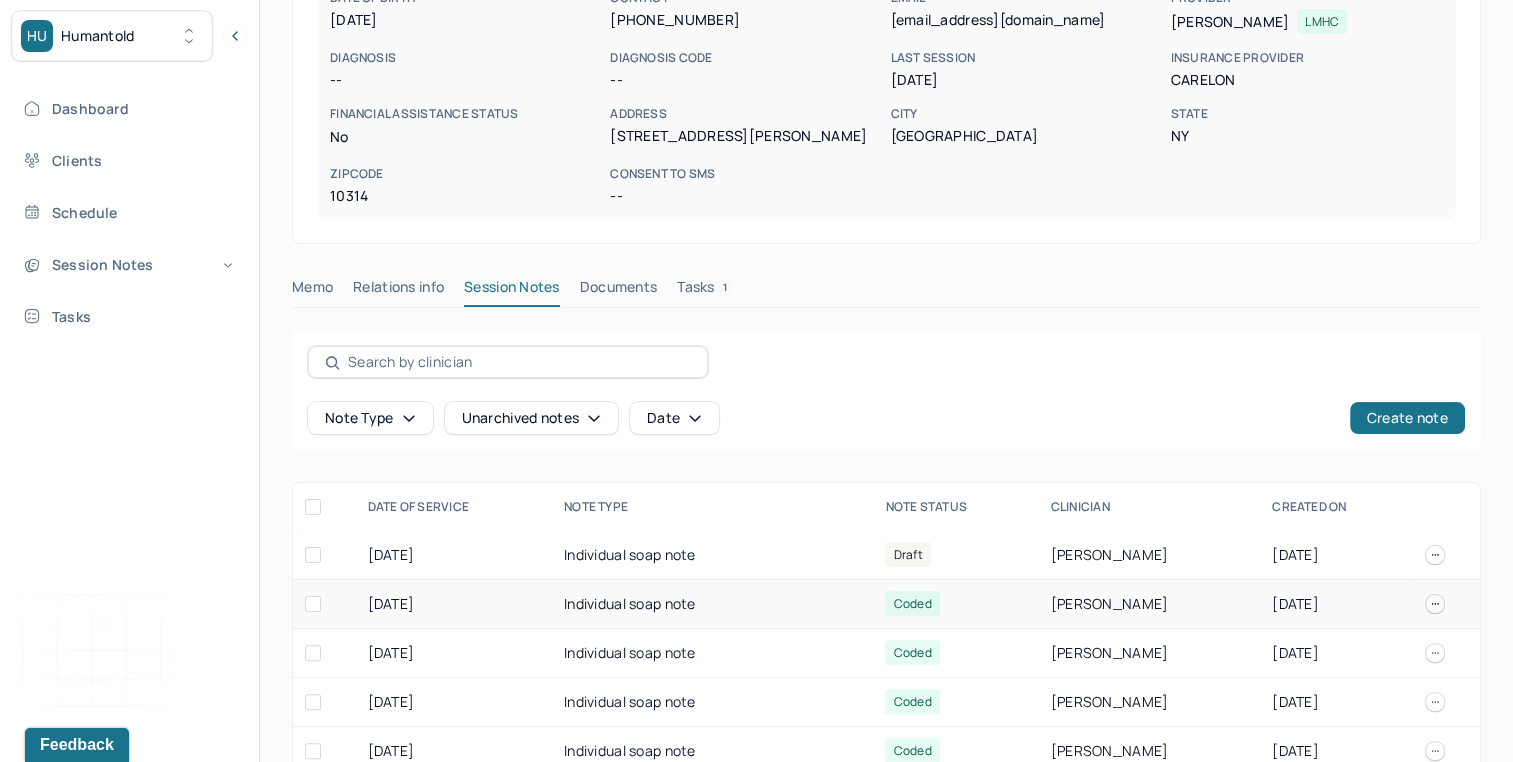 click on "Coded" at bounding box center [912, 603] 